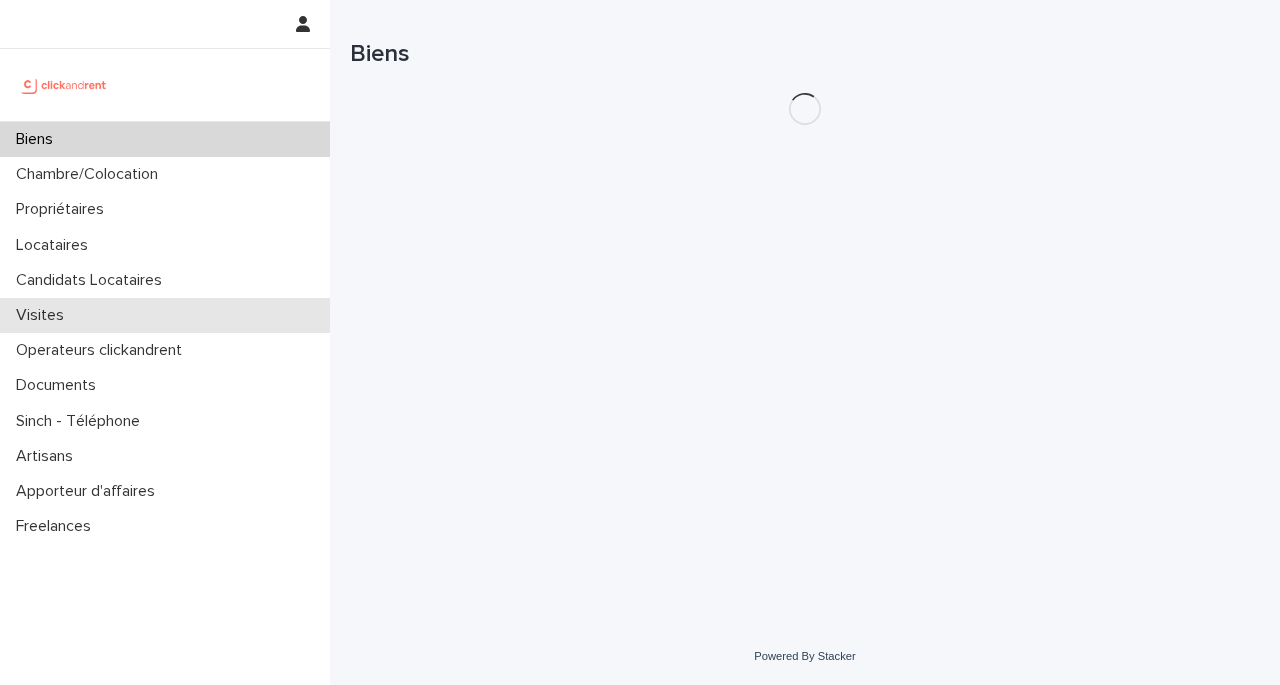 scroll, scrollTop: 0, scrollLeft: 0, axis: both 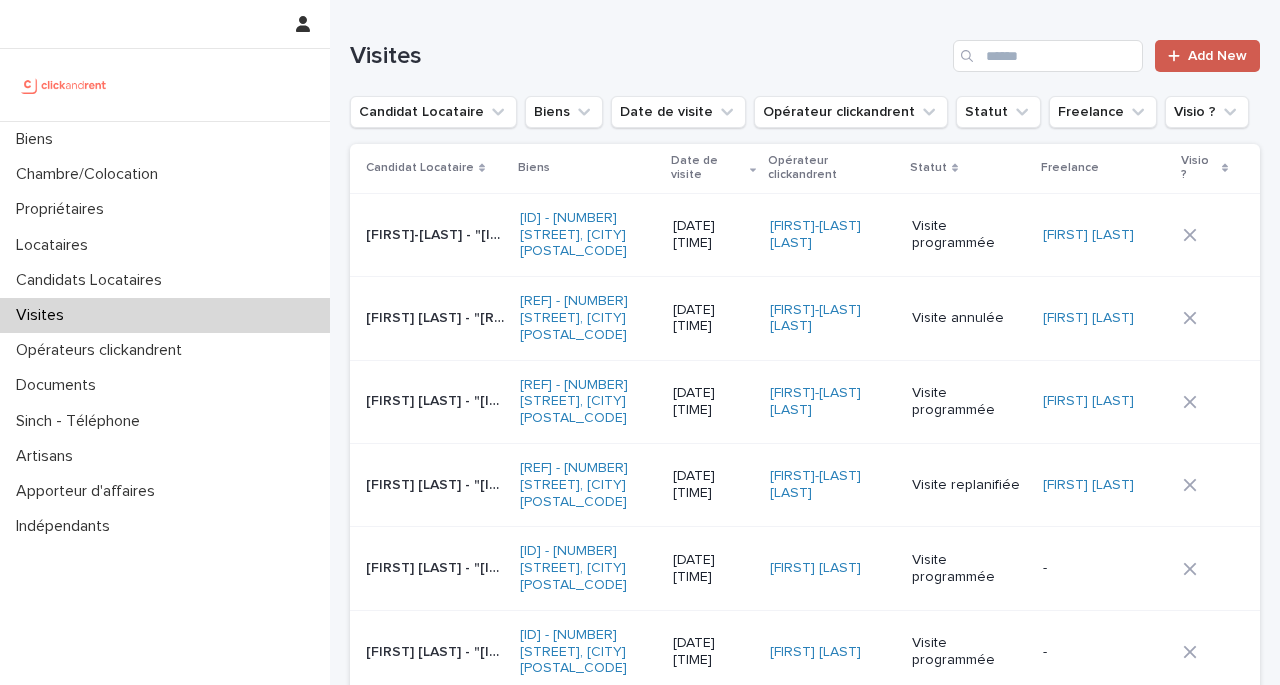 click on "Add New" at bounding box center (1217, 56) 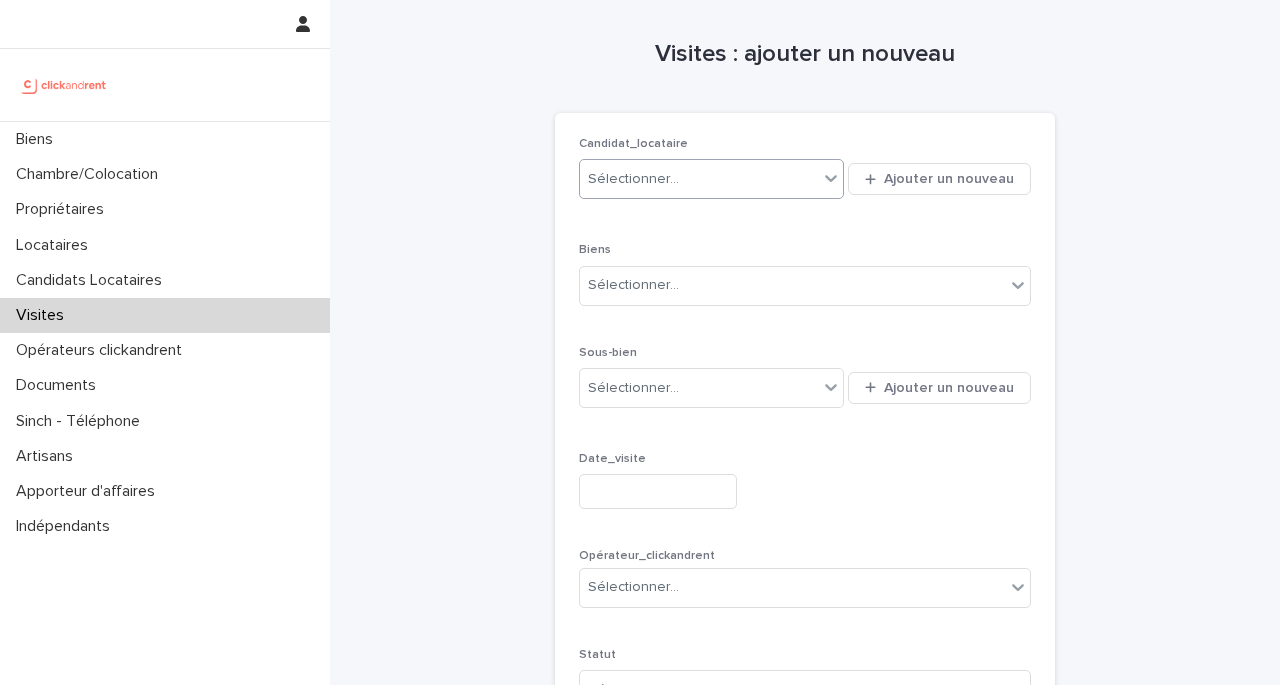click on "Sélectionner..." at bounding box center [699, 179] 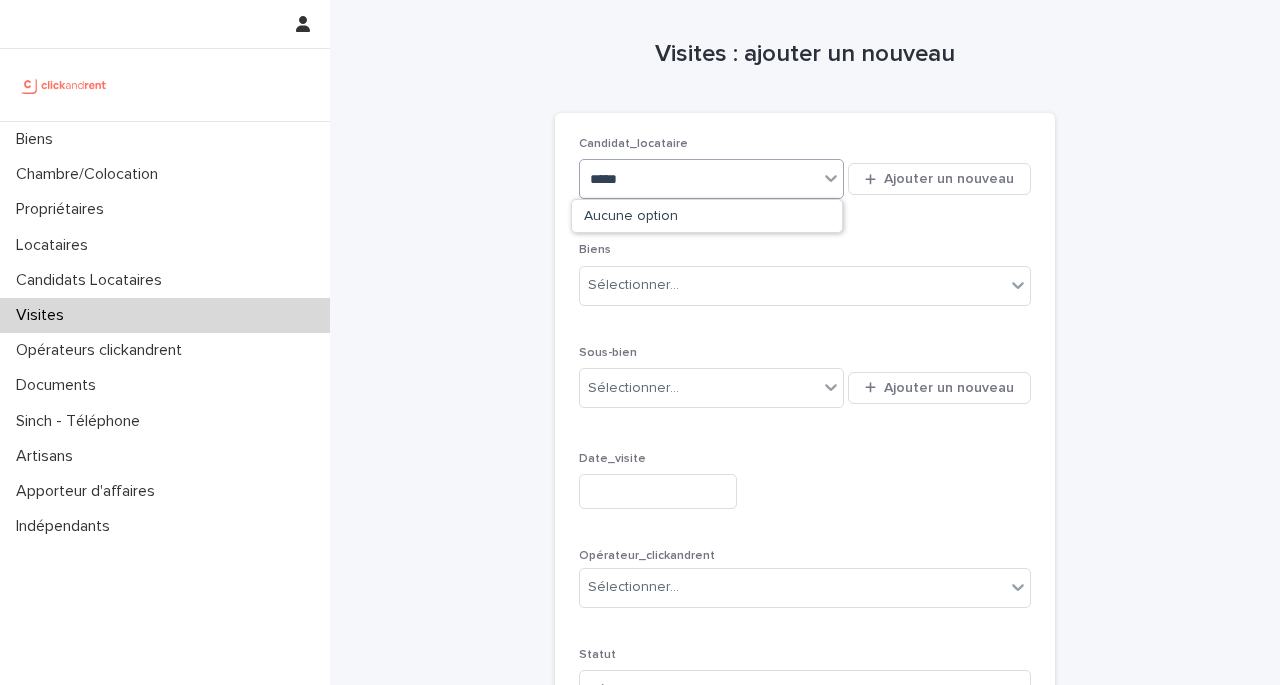 type on "*****" 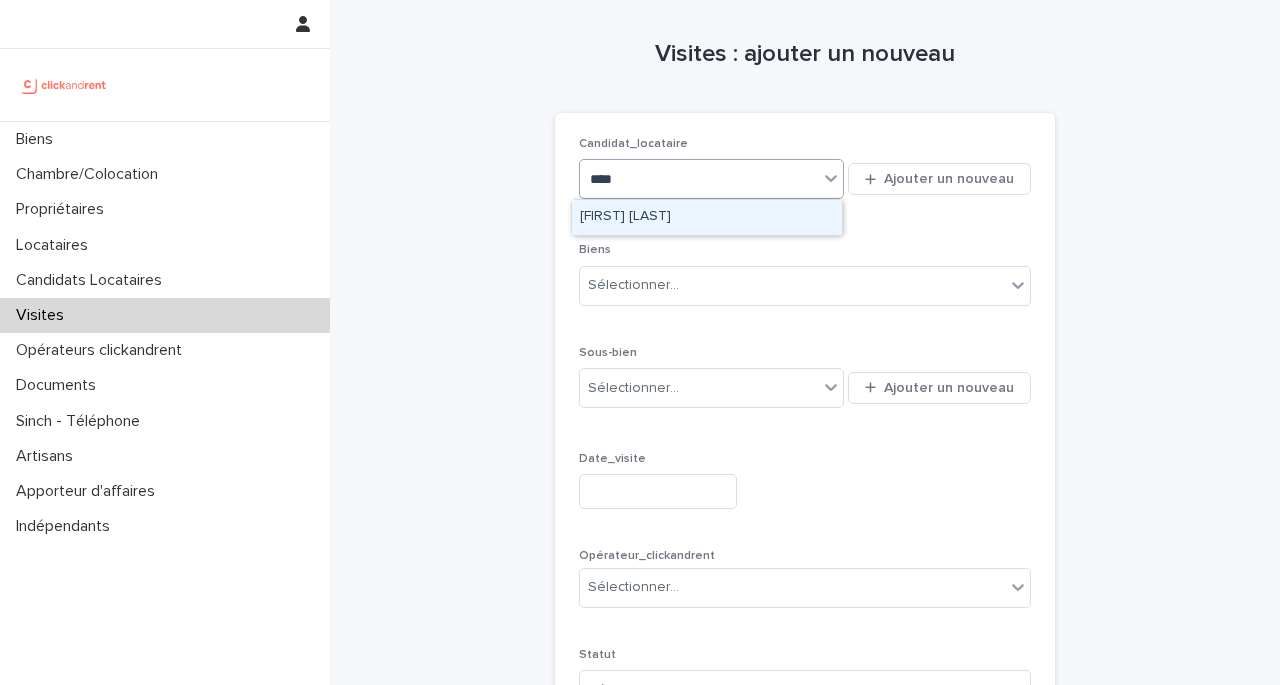 type on "*****" 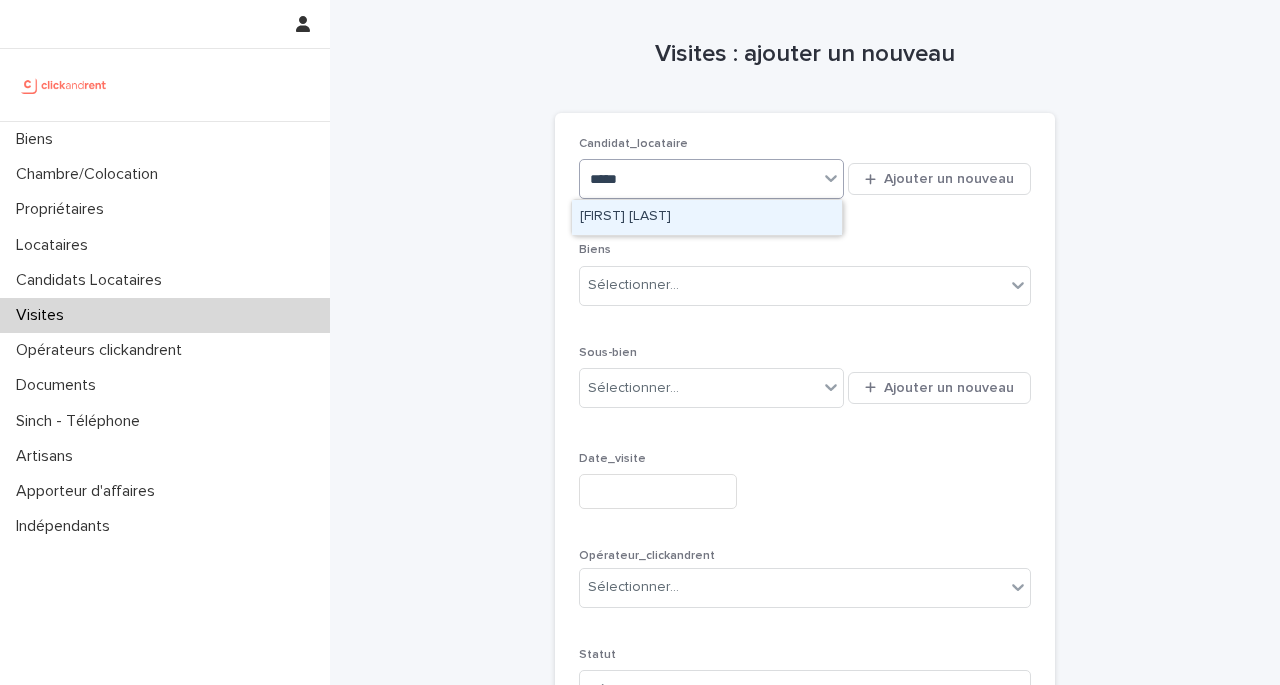 click on "[FIRST] [LAST]" at bounding box center [707, 217] 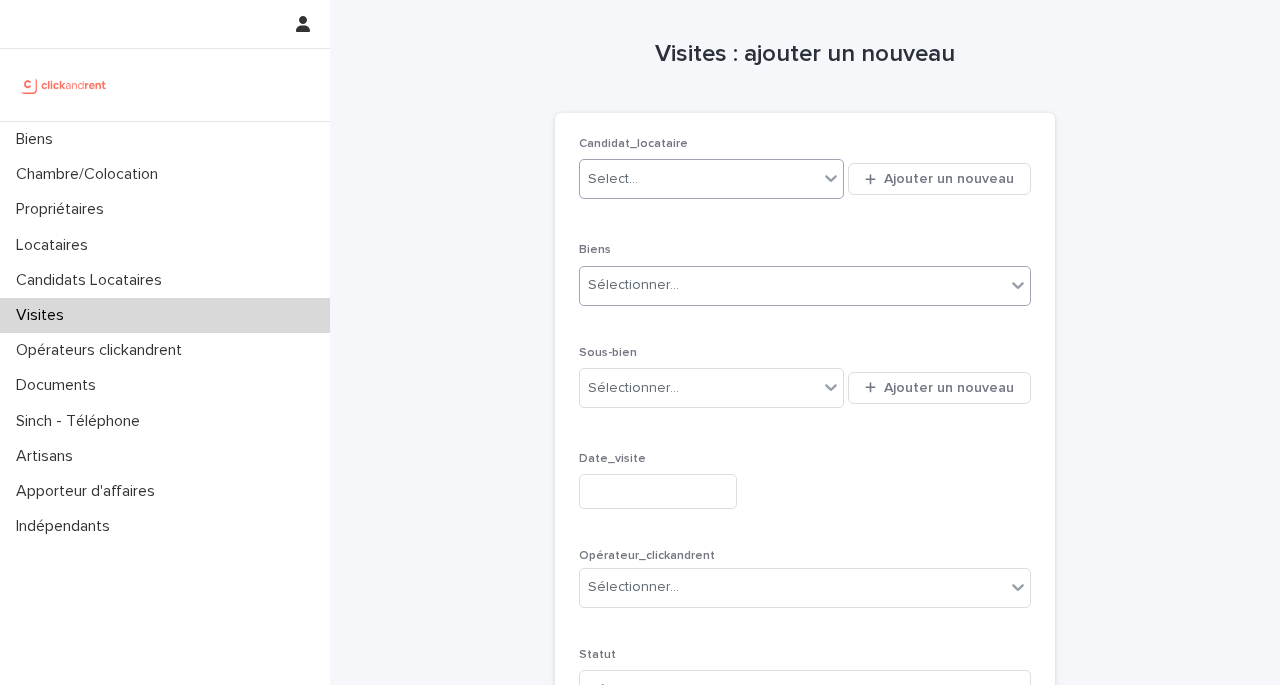click on "Sélectionner..." at bounding box center (633, 285) 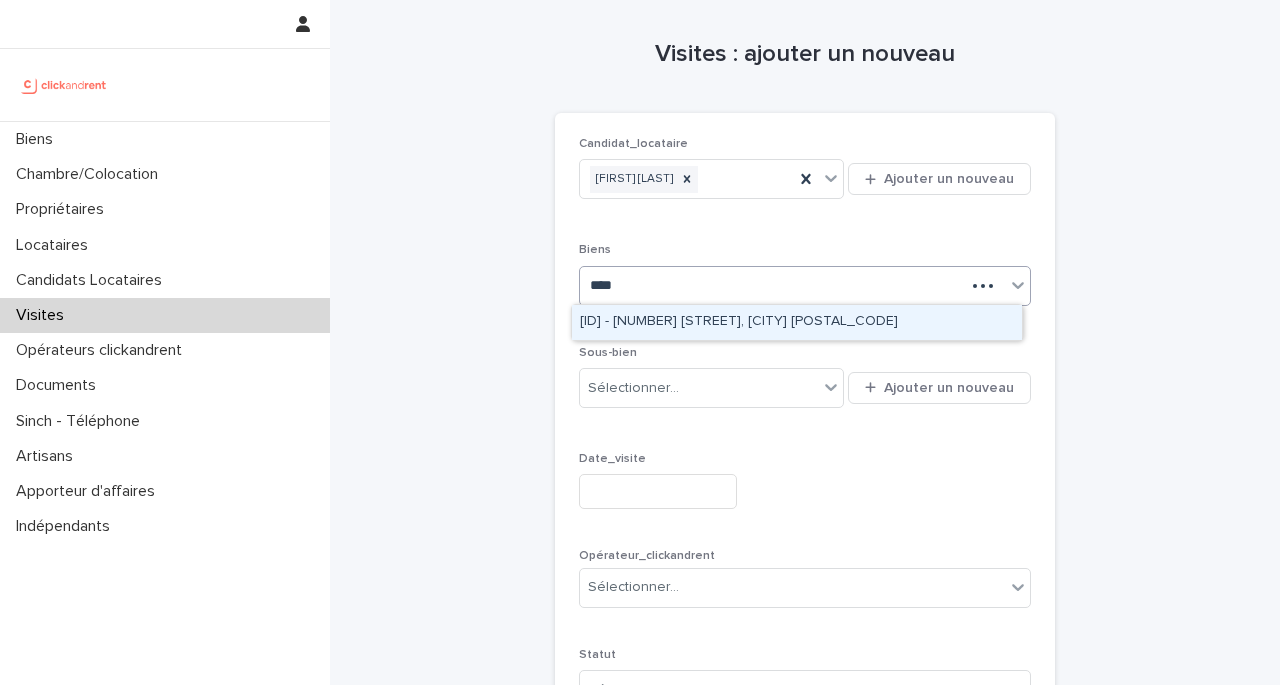 type on "*****" 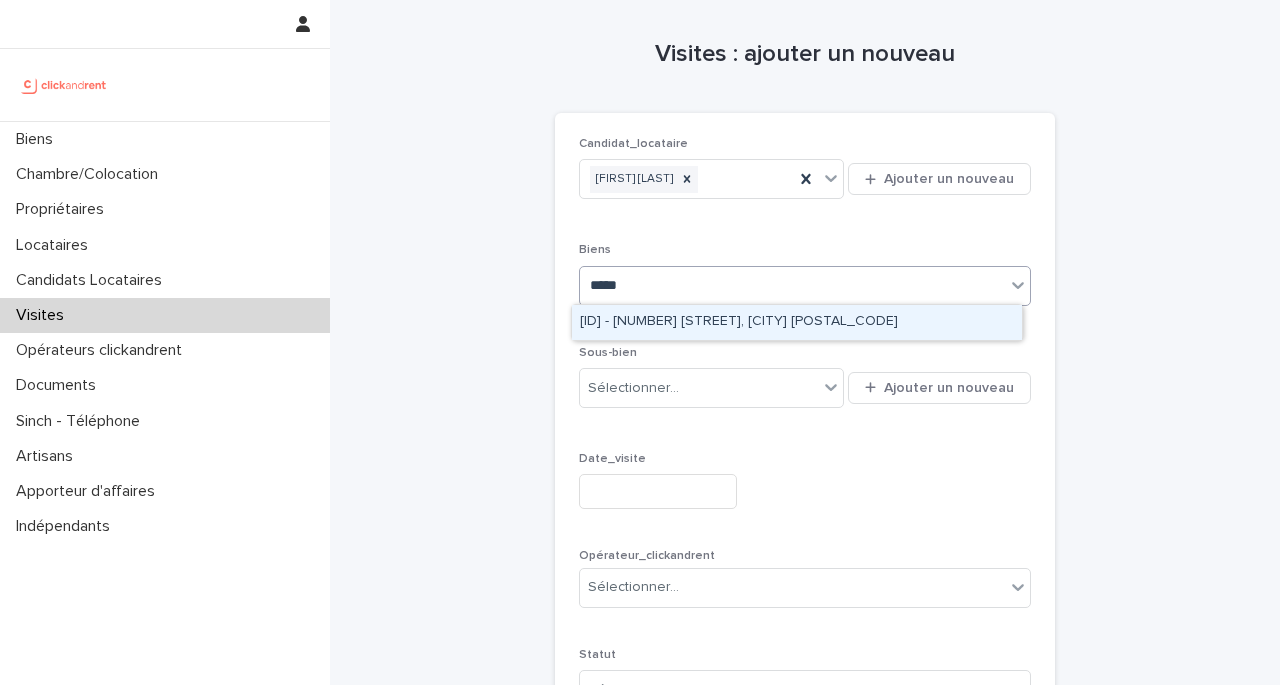 click on "[ID] - [NUMBER] [STREET], [CITY] [POSTAL_CODE]" at bounding box center (739, 321) 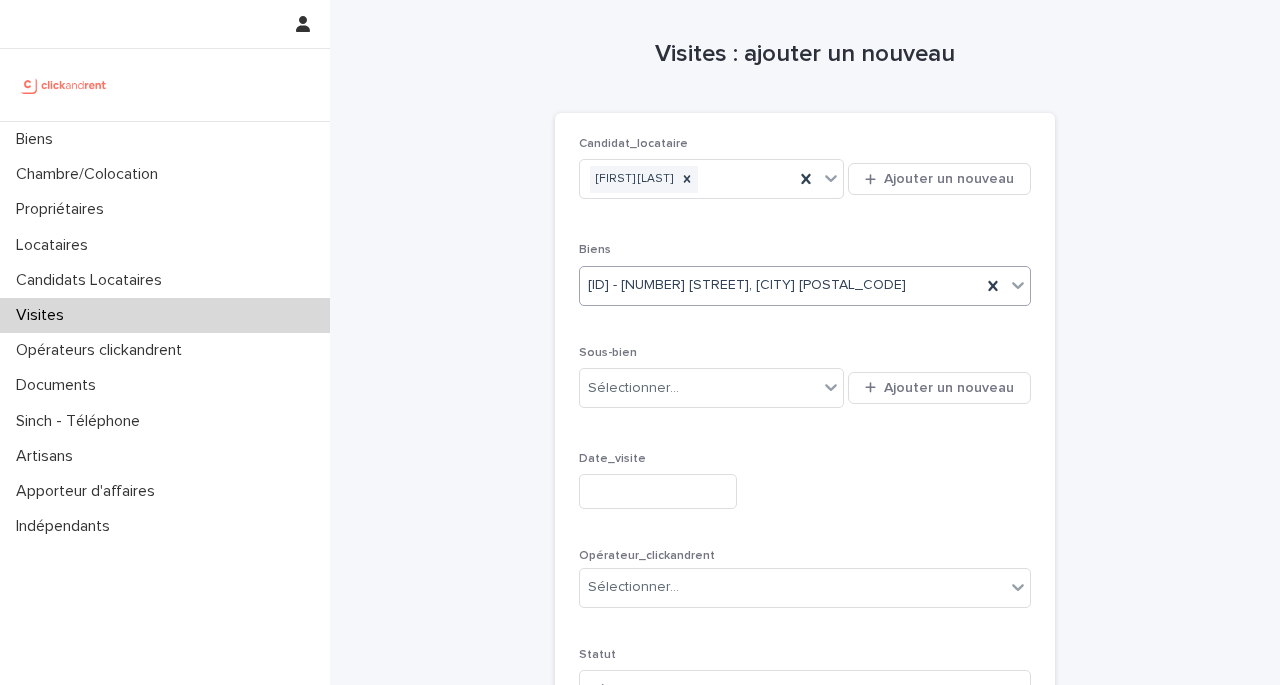 click at bounding box center [658, 491] 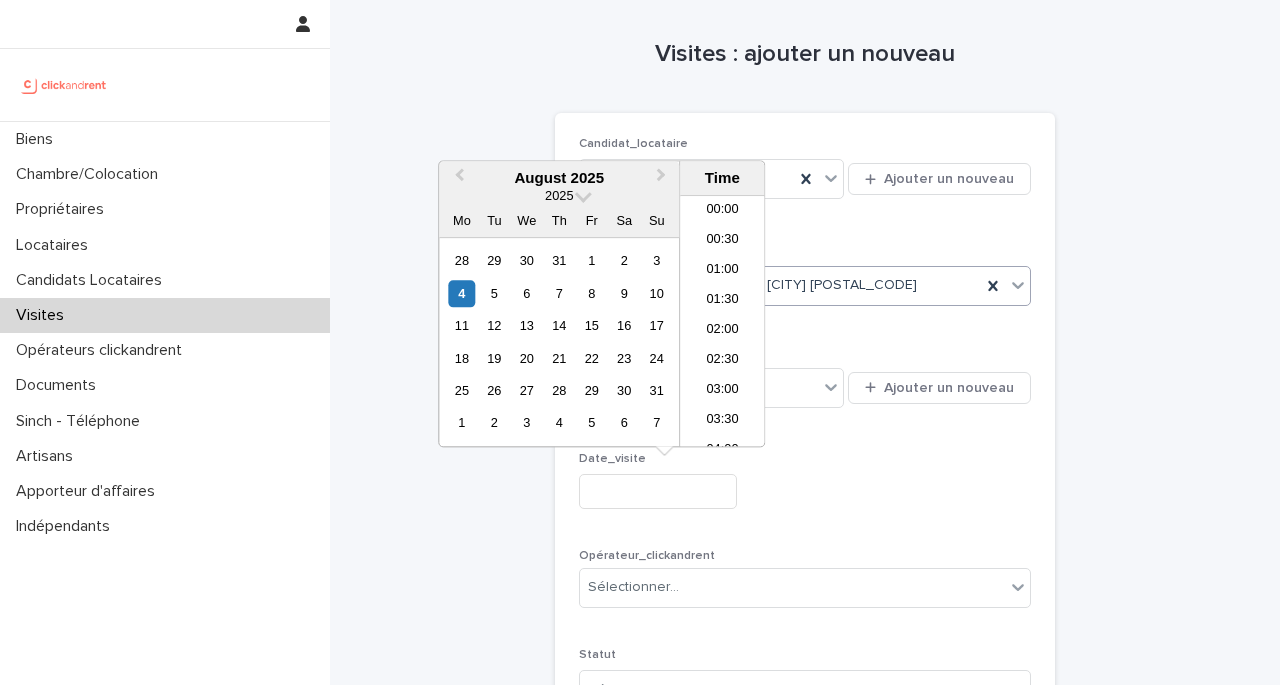 scroll, scrollTop: 1060, scrollLeft: 0, axis: vertical 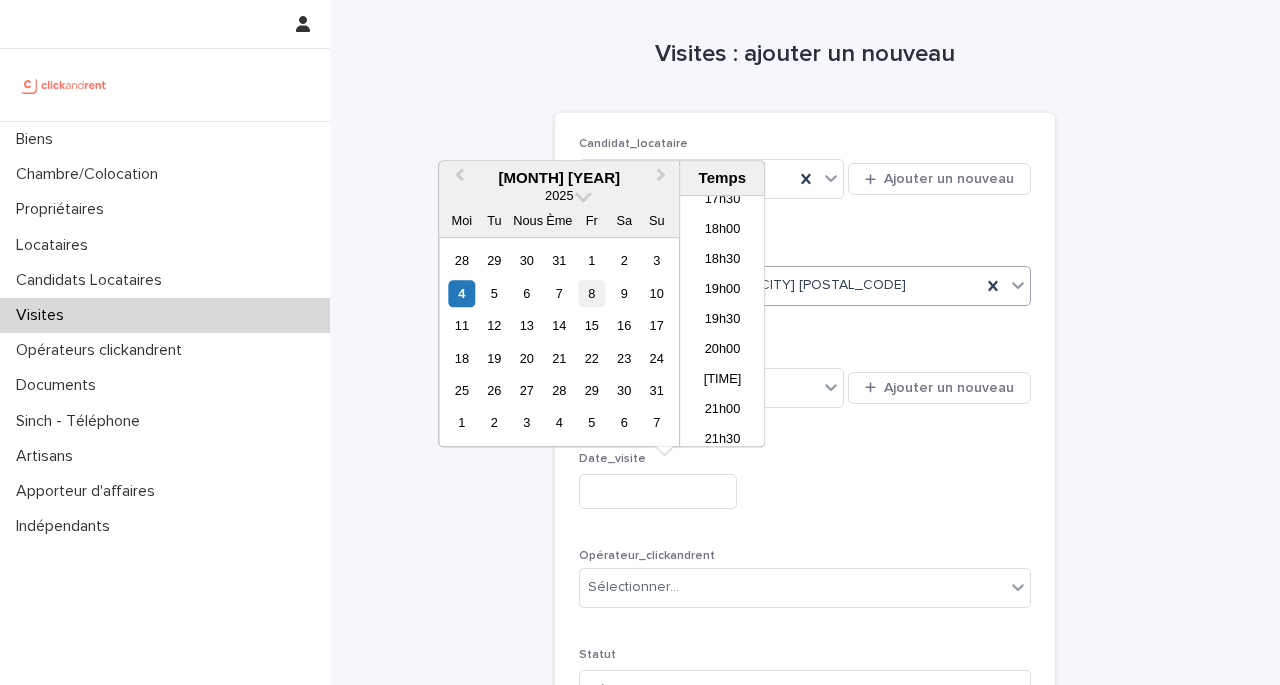 click on "8" at bounding box center [591, 293] 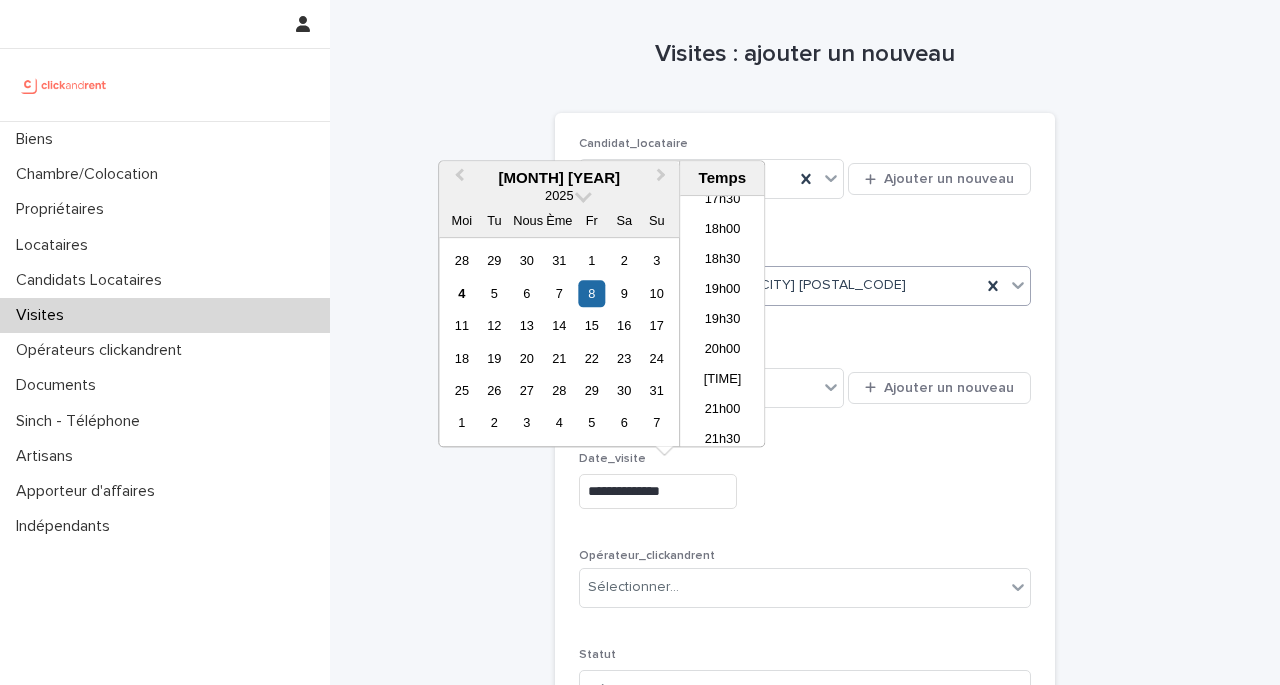 click on "**********" at bounding box center [658, 491] 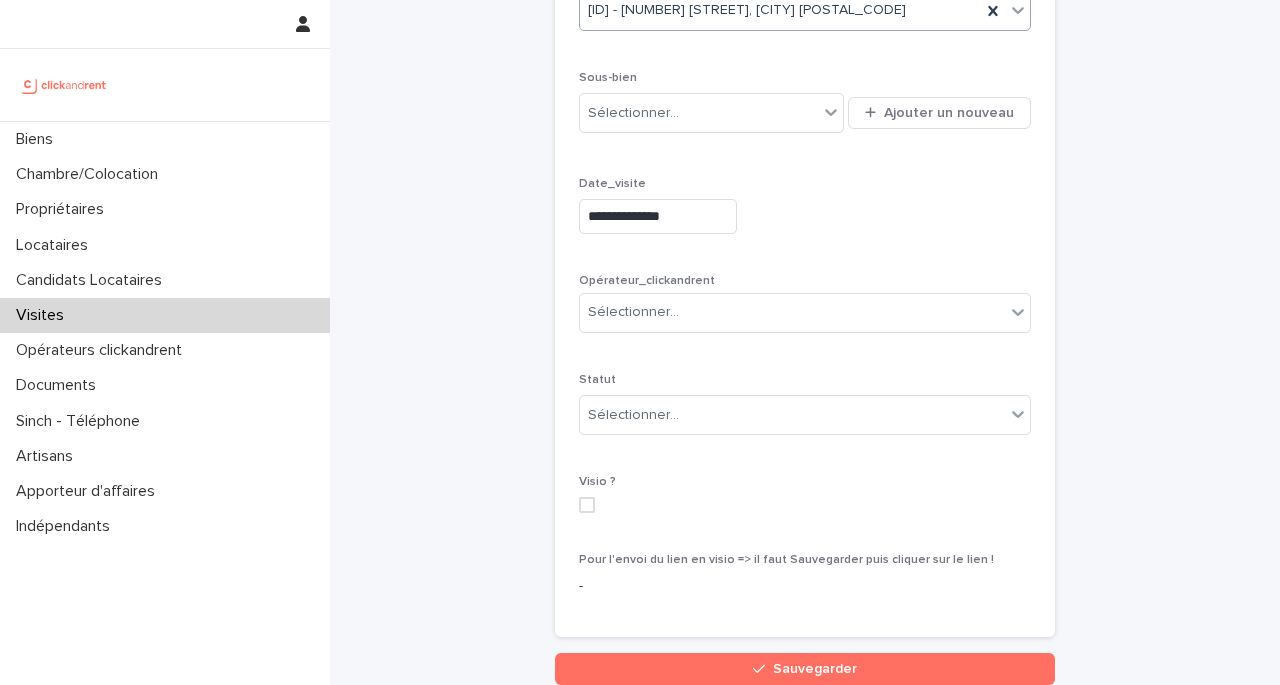 scroll, scrollTop: 301, scrollLeft: 0, axis: vertical 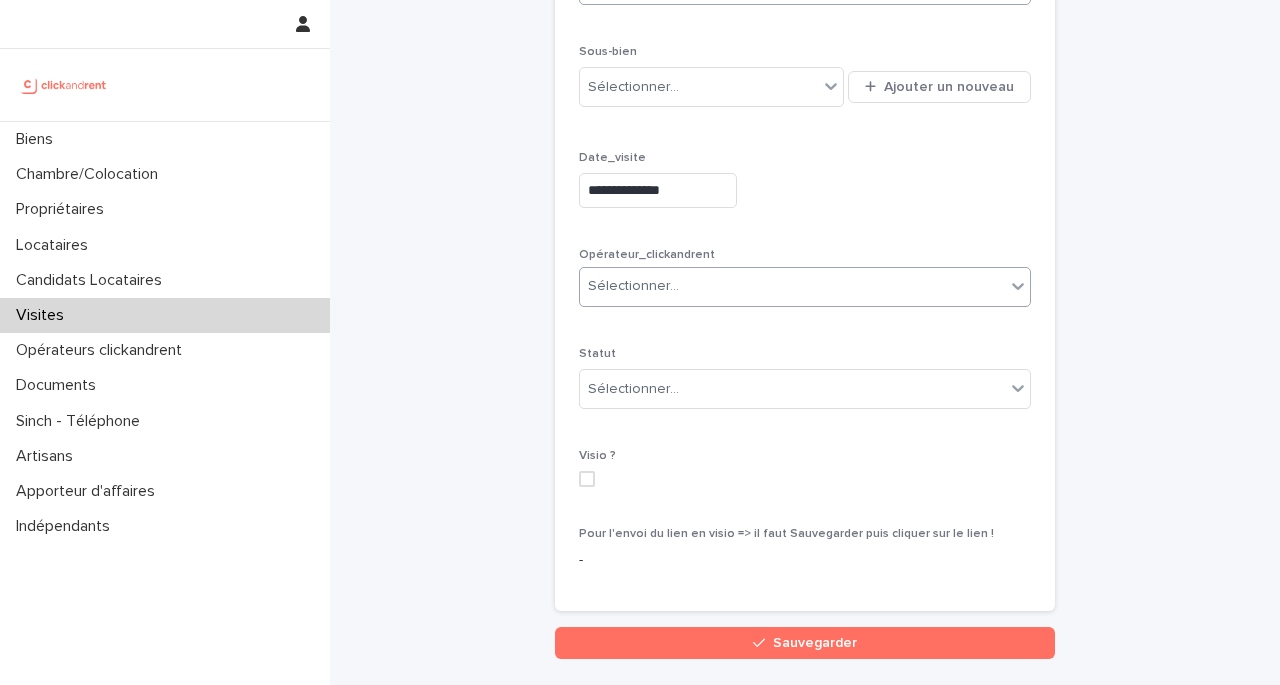 click on "Sélectionner..." at bounding box center (792, 286) 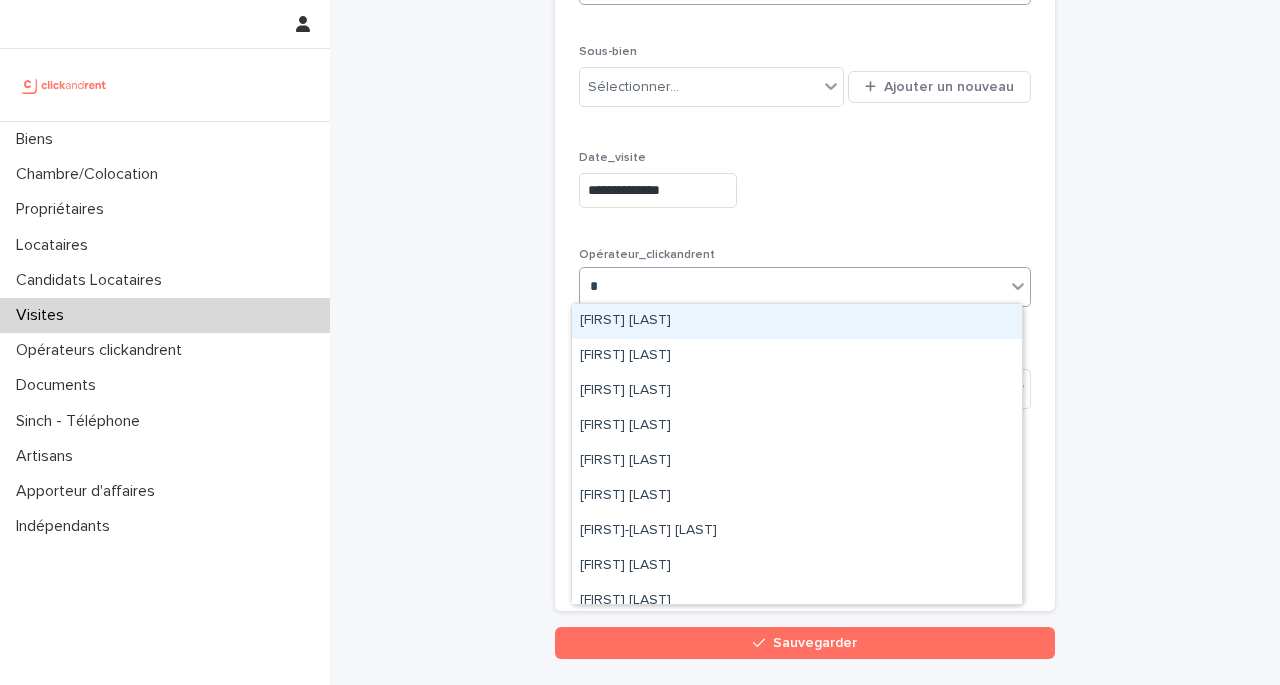 type on "**" 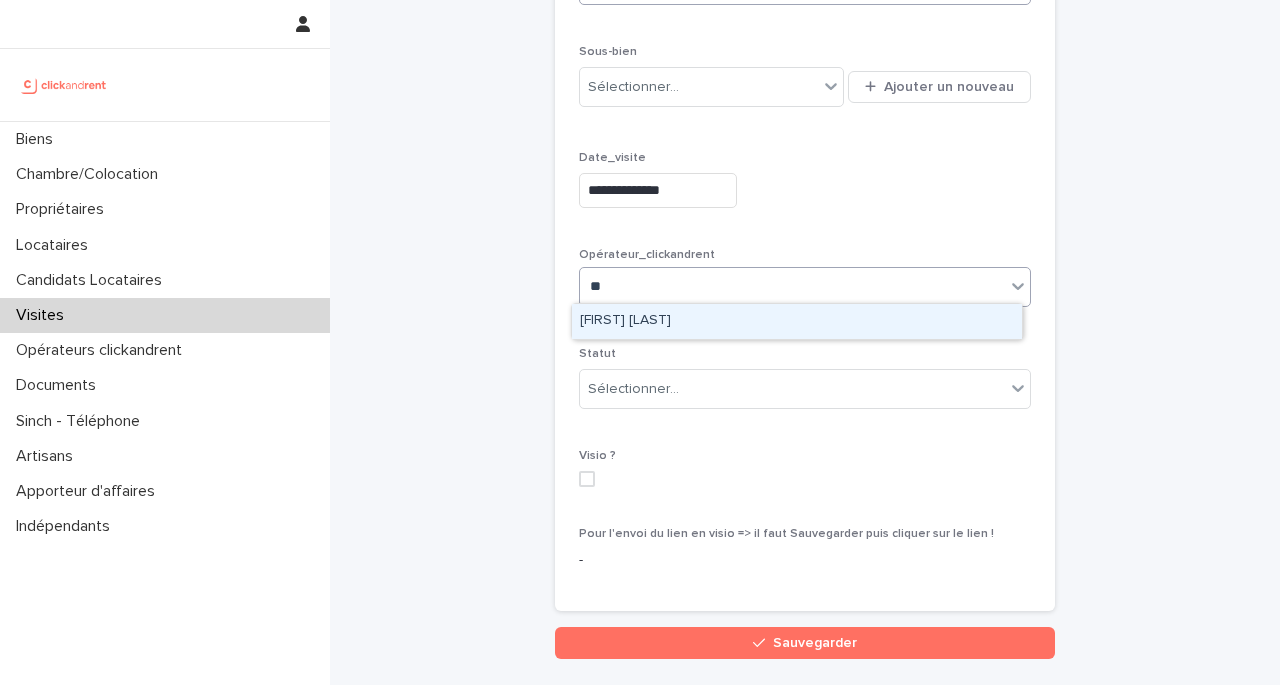 click on "[FIRST] [LAST]" at bounding box center [797, 321] 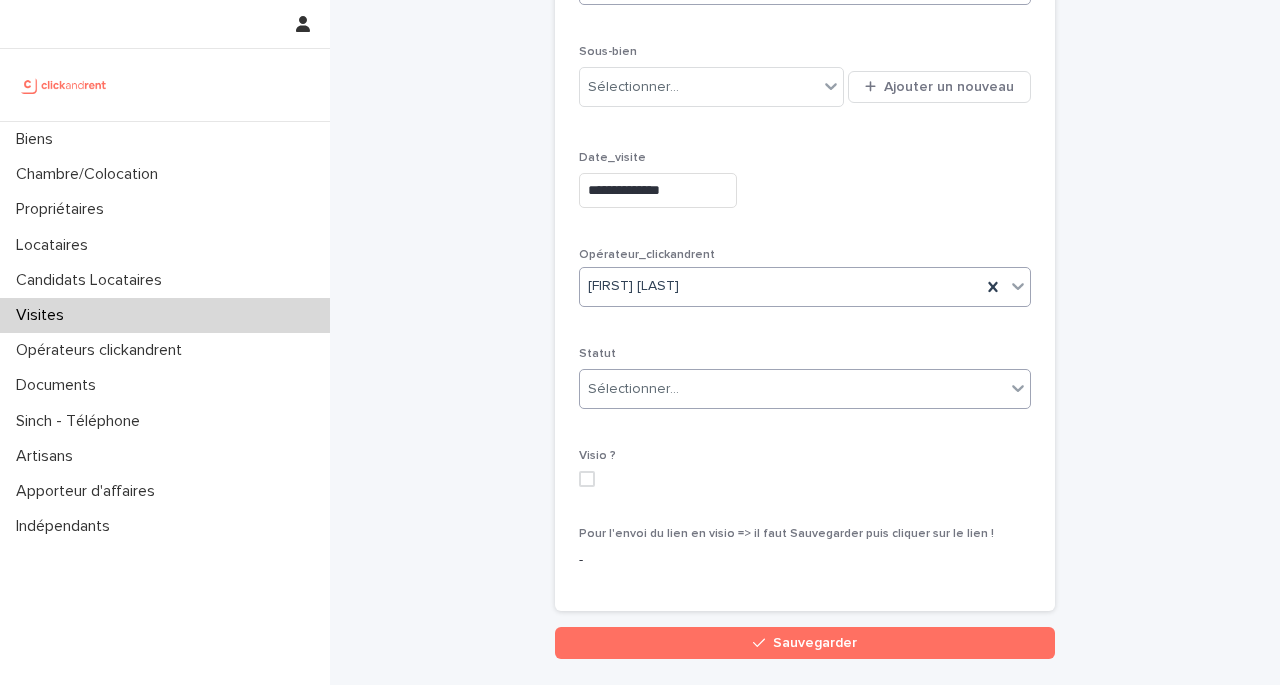 click on "Sélectionner..." at bounding box center [633, 389] 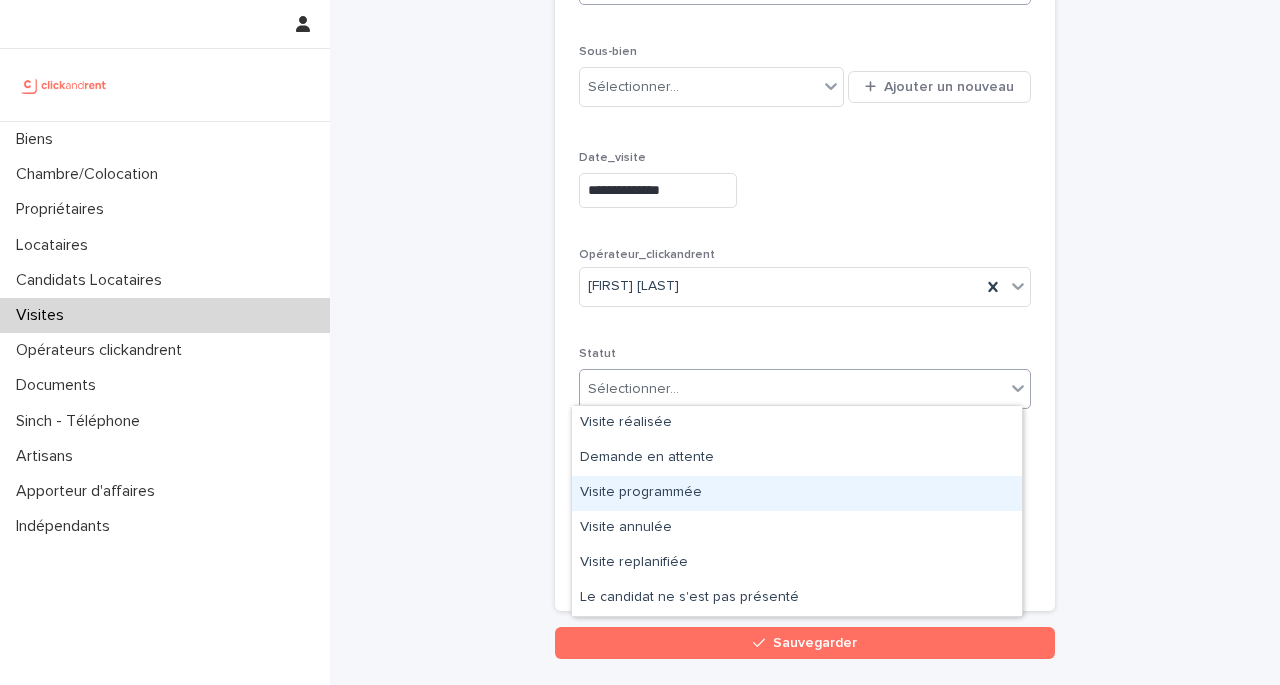 click on "Visite programmée" at bounding box center (641, 492) 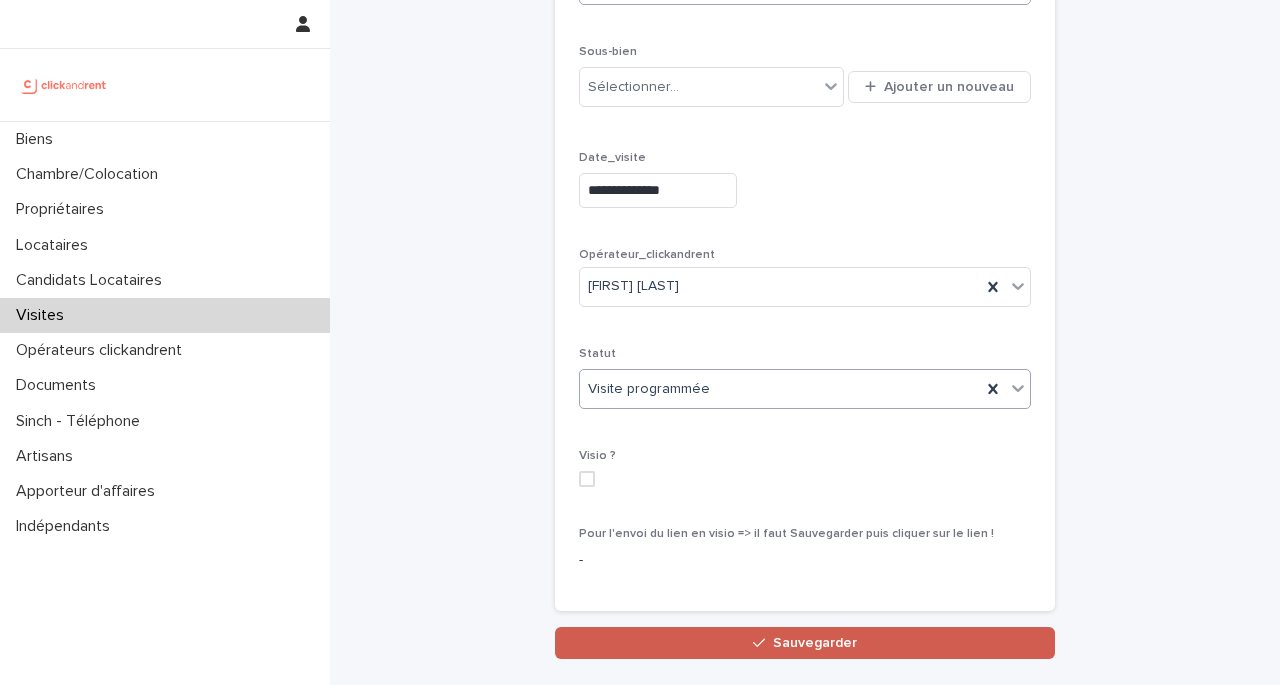 click on "Sauvegarder" at bounding box center [815, 643] 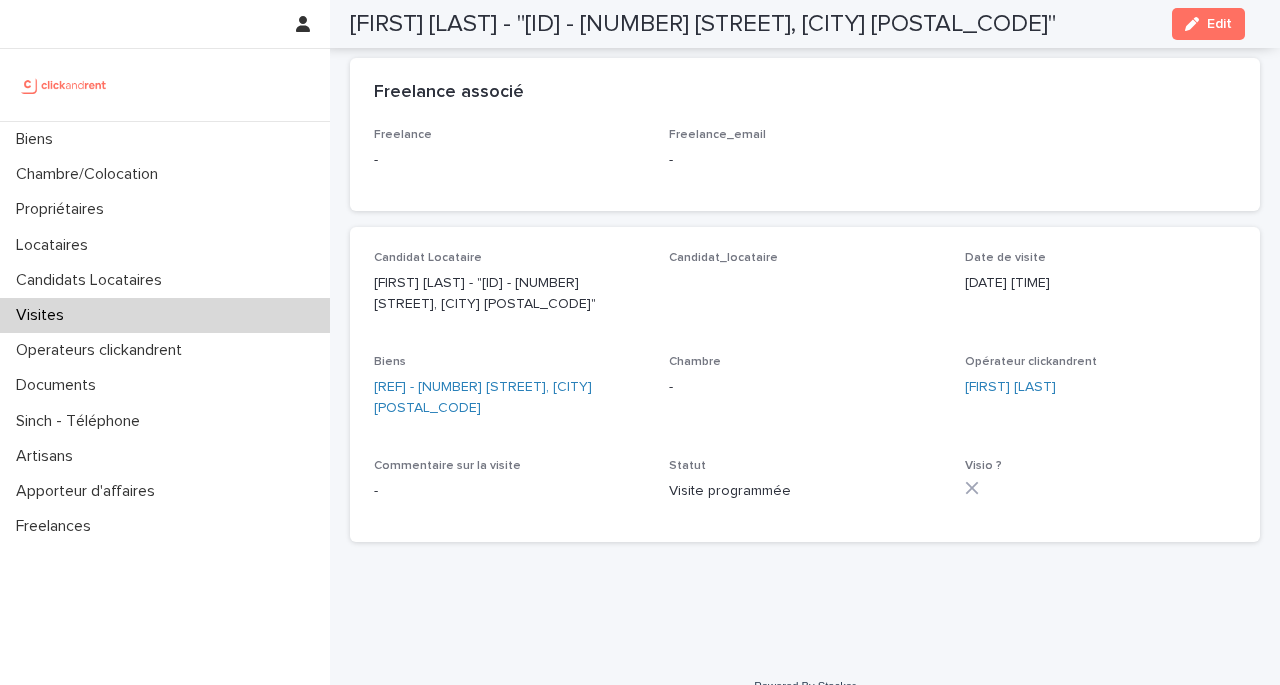 scroll, scrollTop: 0, scrollLeft: 0, axis: both 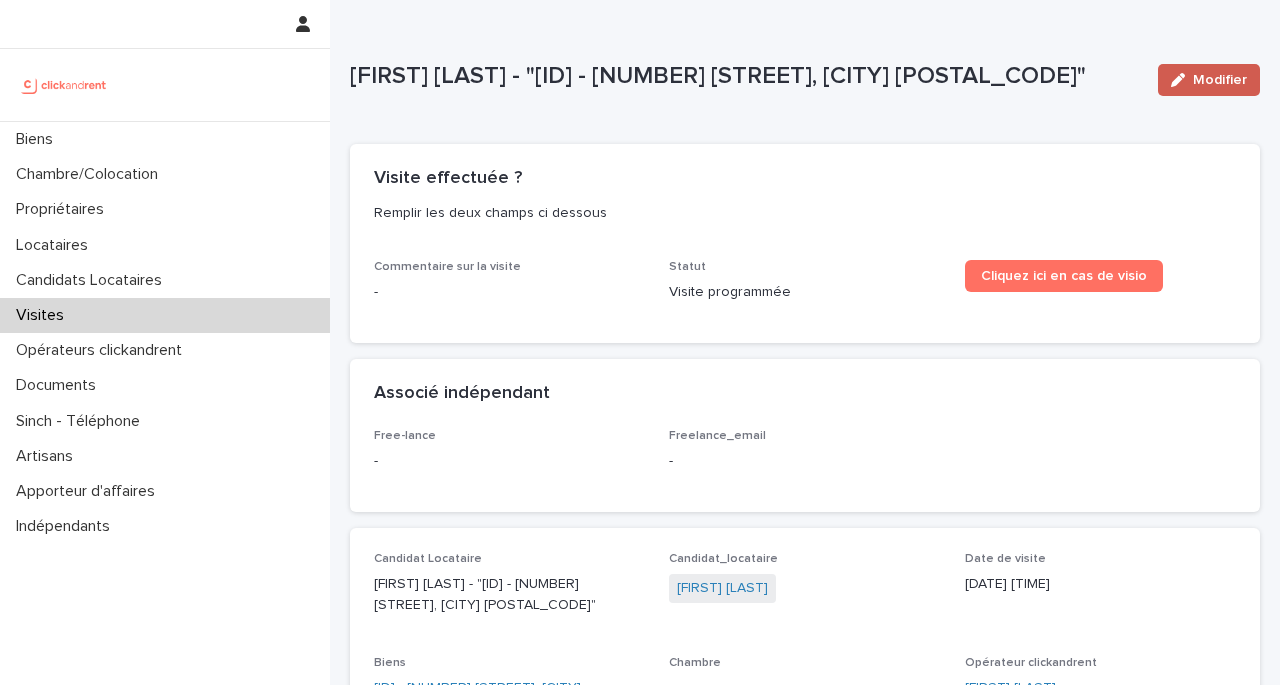 click on "Modifier" at bounding box center (1220, 80) 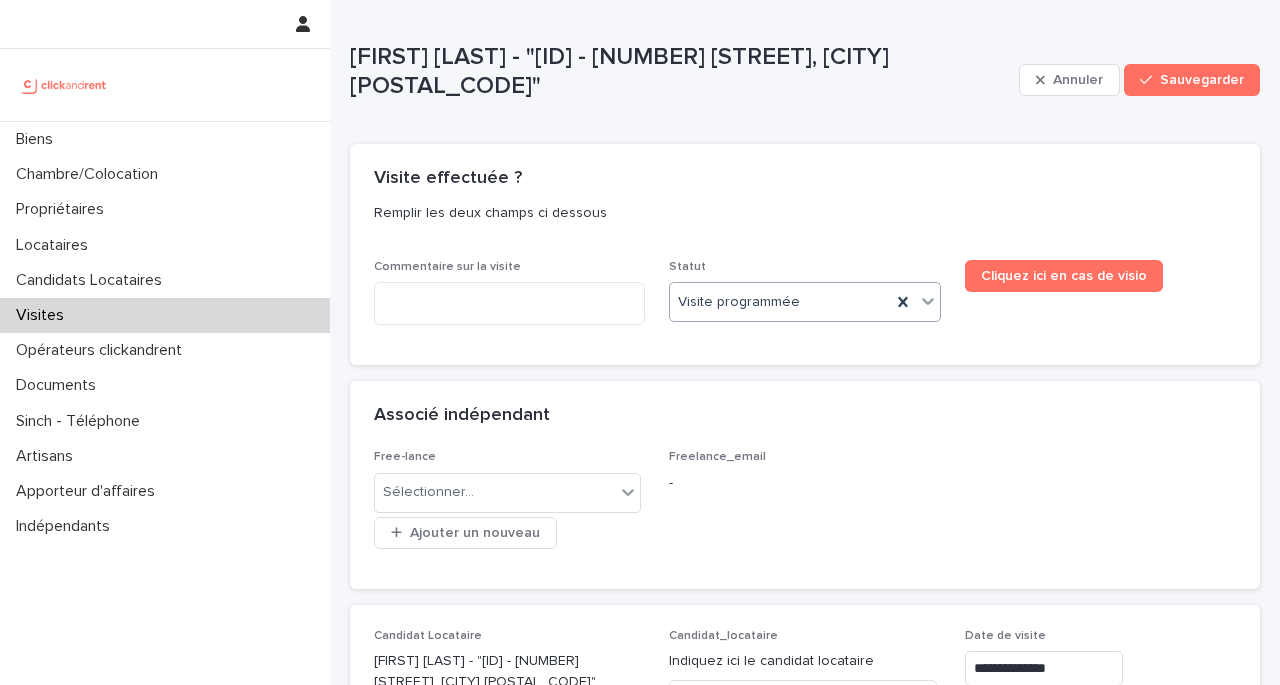 click 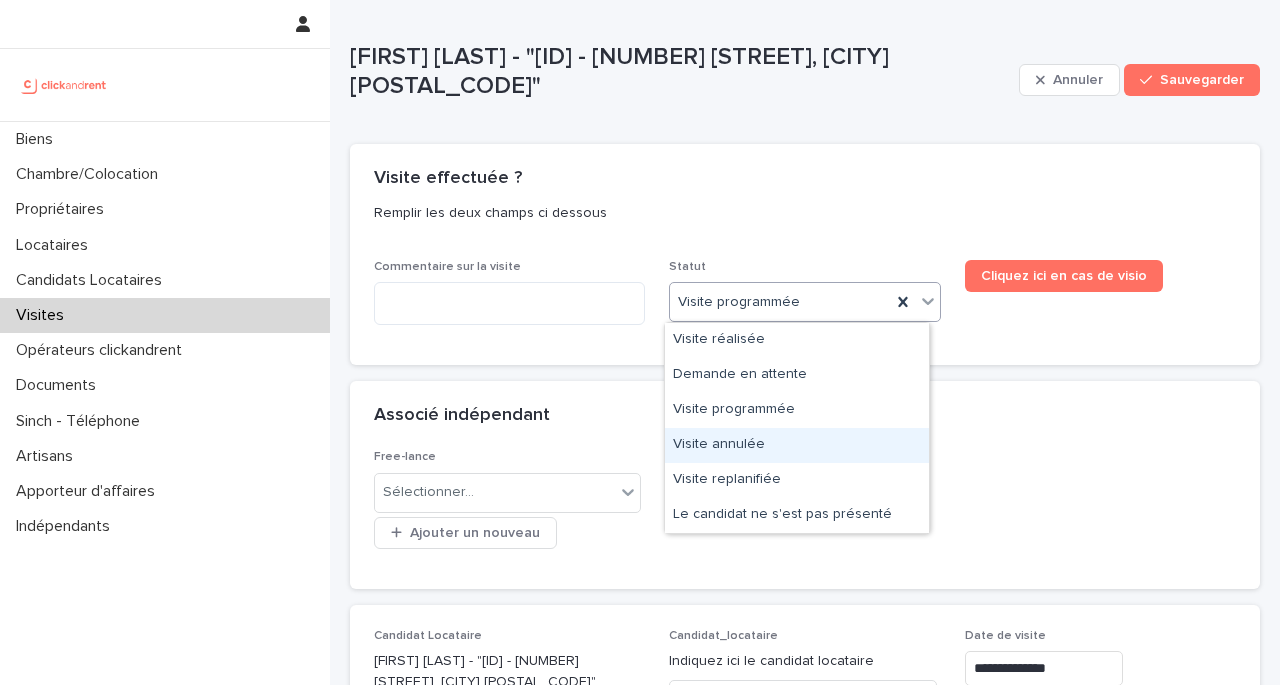 click on "Visite annulée" at bounding box center [719, 444] 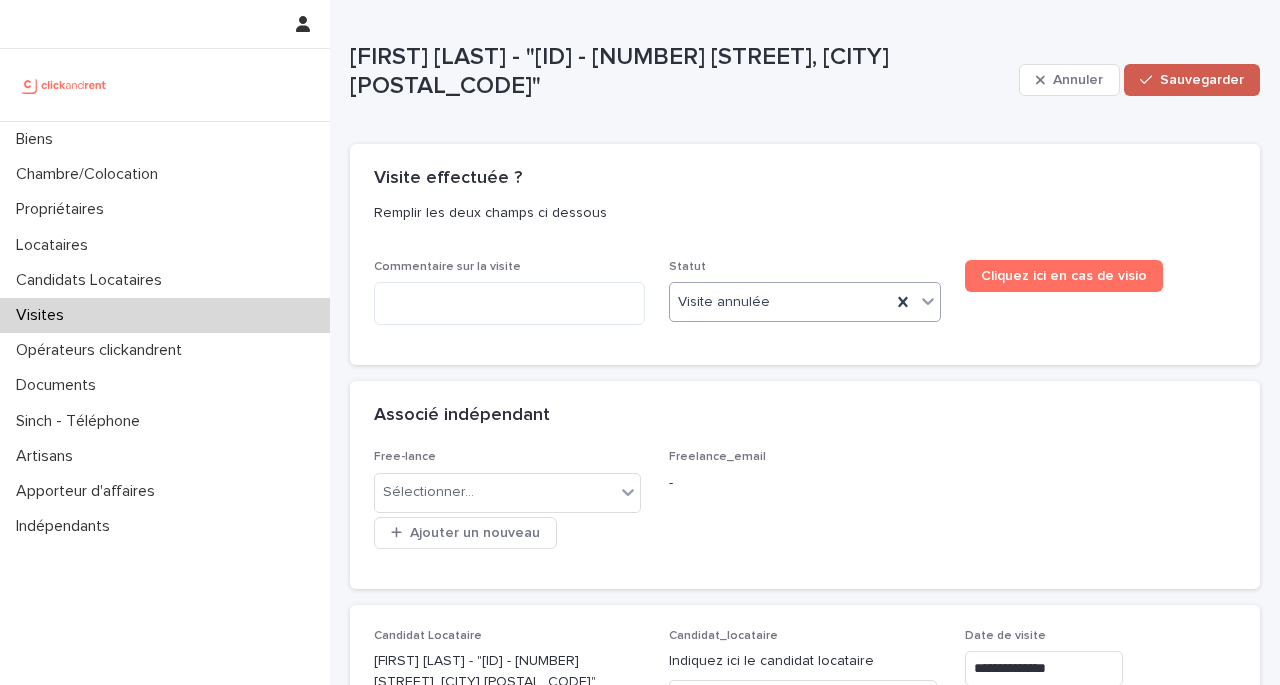 click on "Sauvegarder" at bounding box center (1202, 80) 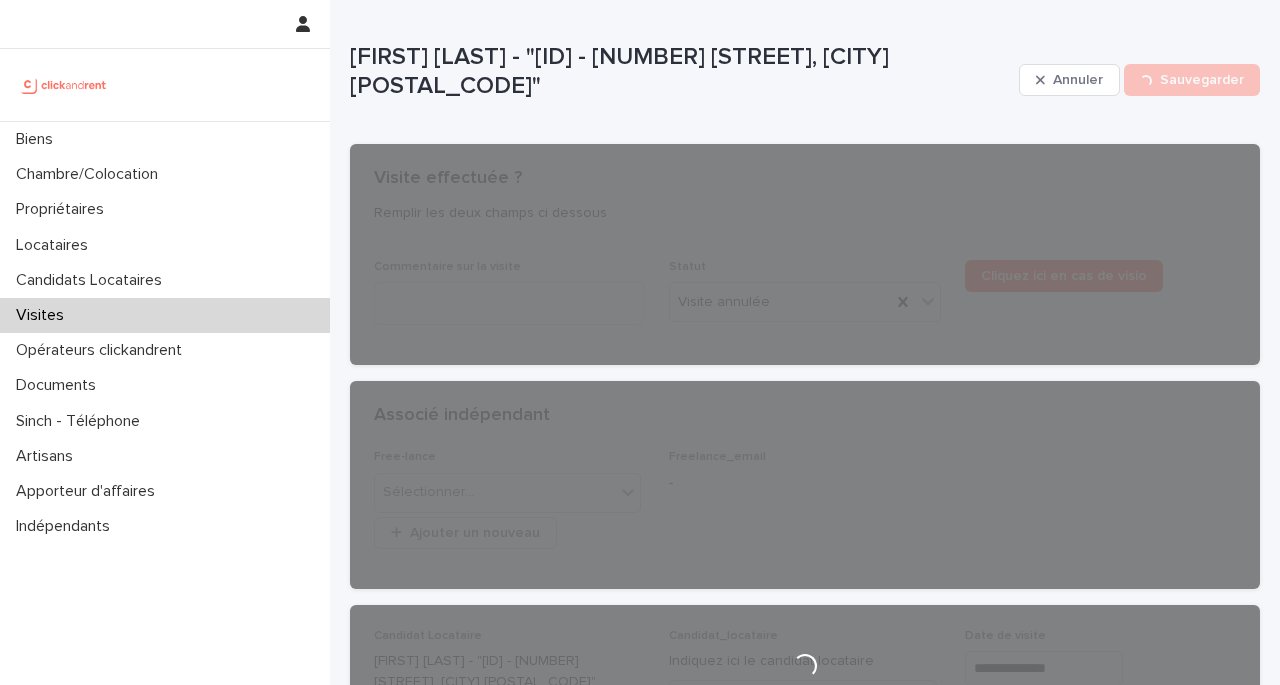 click on "Visites" at bounding box center (44, 315) 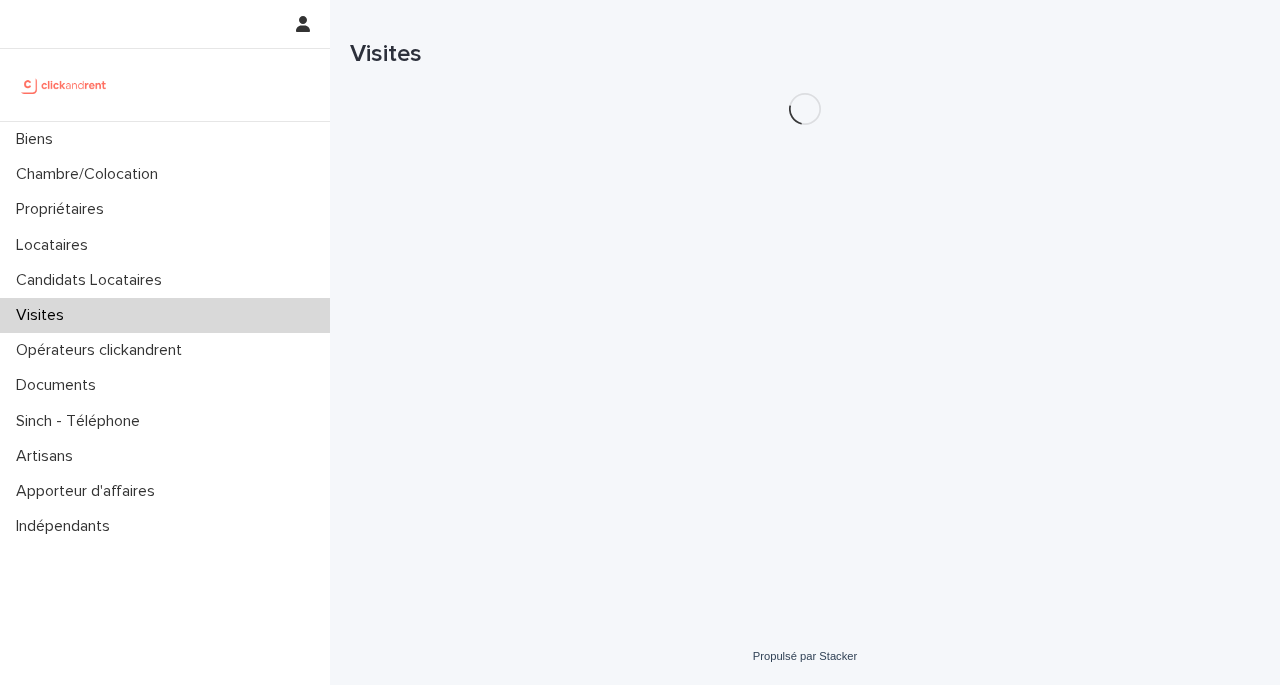 click on "Visites" at bounding box center (44, 315) 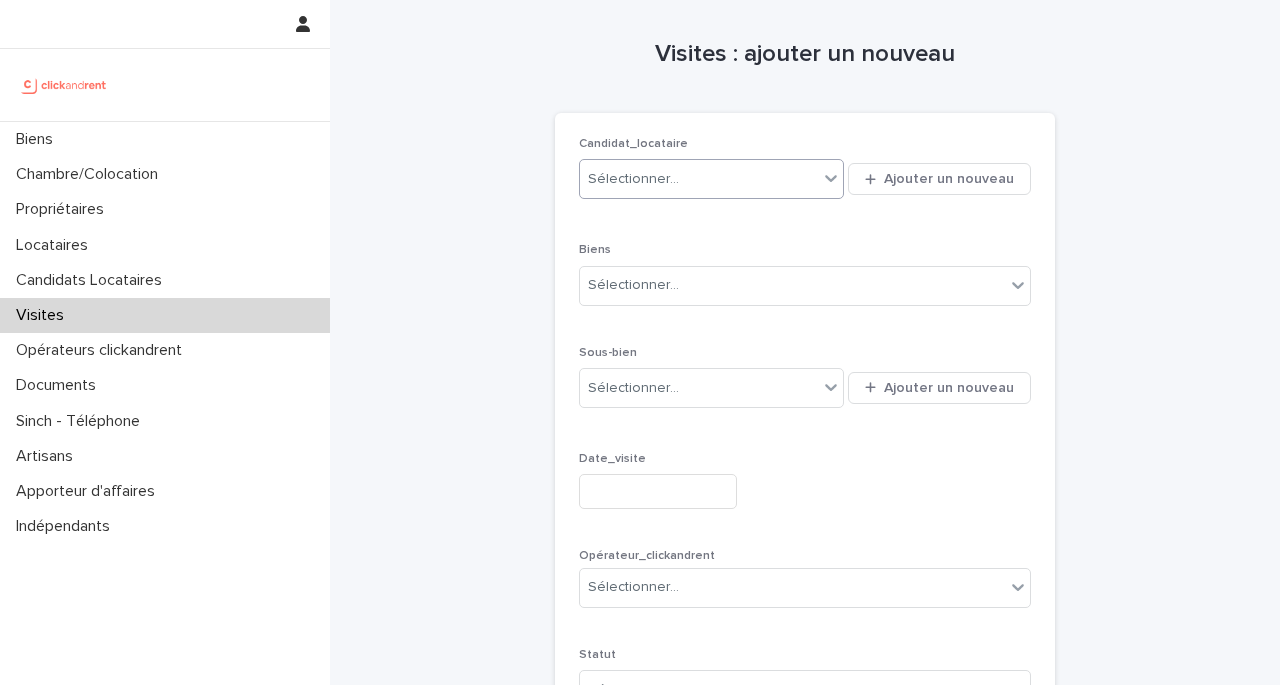click on "Sélectionner..." at bounding box center (699, 179) 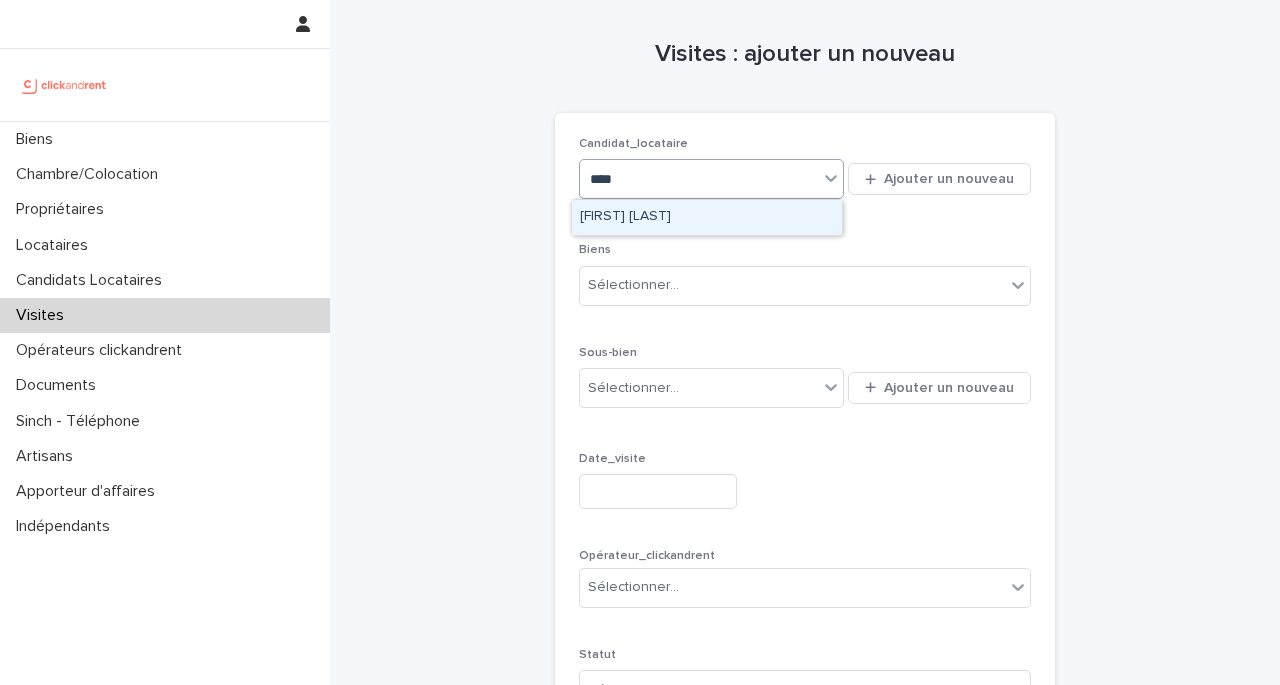 type on "*****" 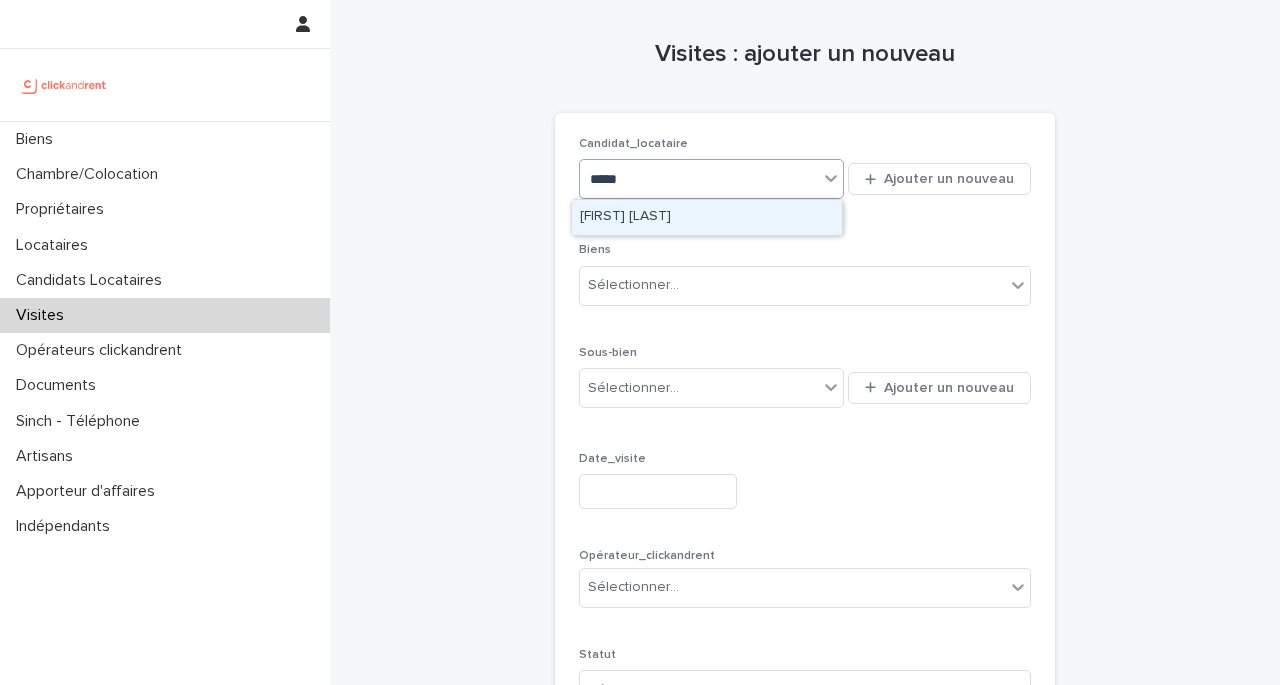 click on "[FIRST] [LAST]" at bounding box center [707, 217] 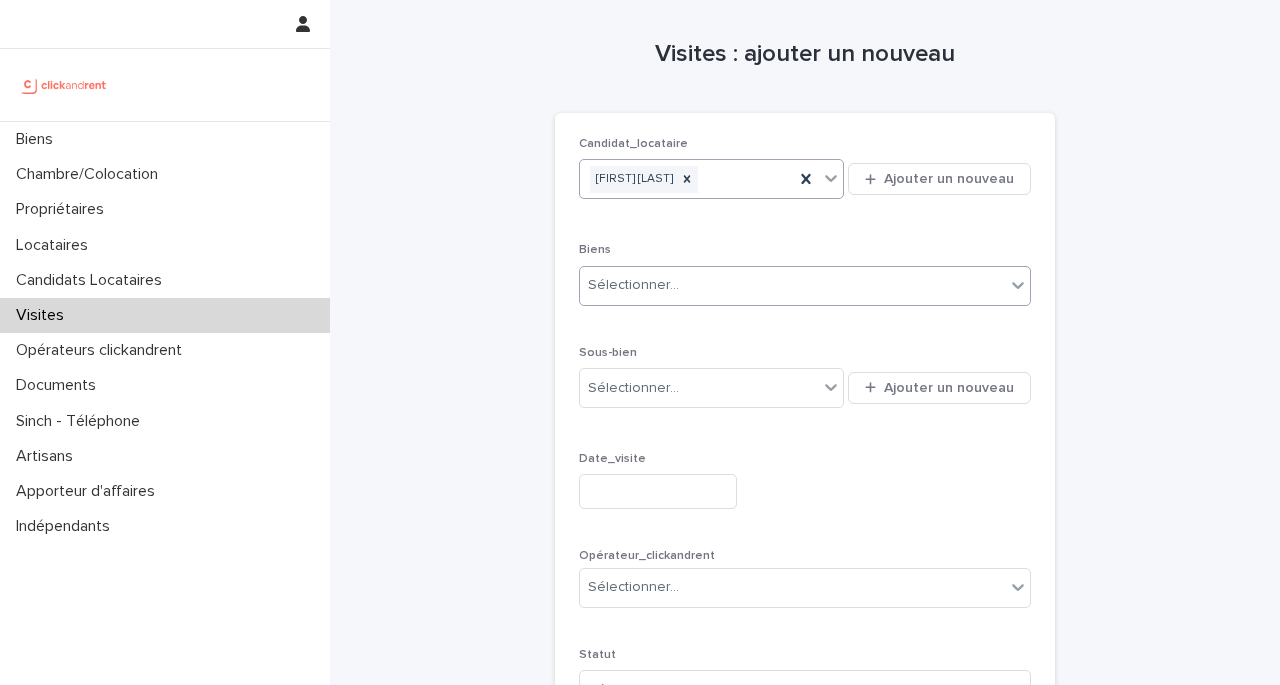 click on "Sélectionner..." at bounding box center [633, 285] 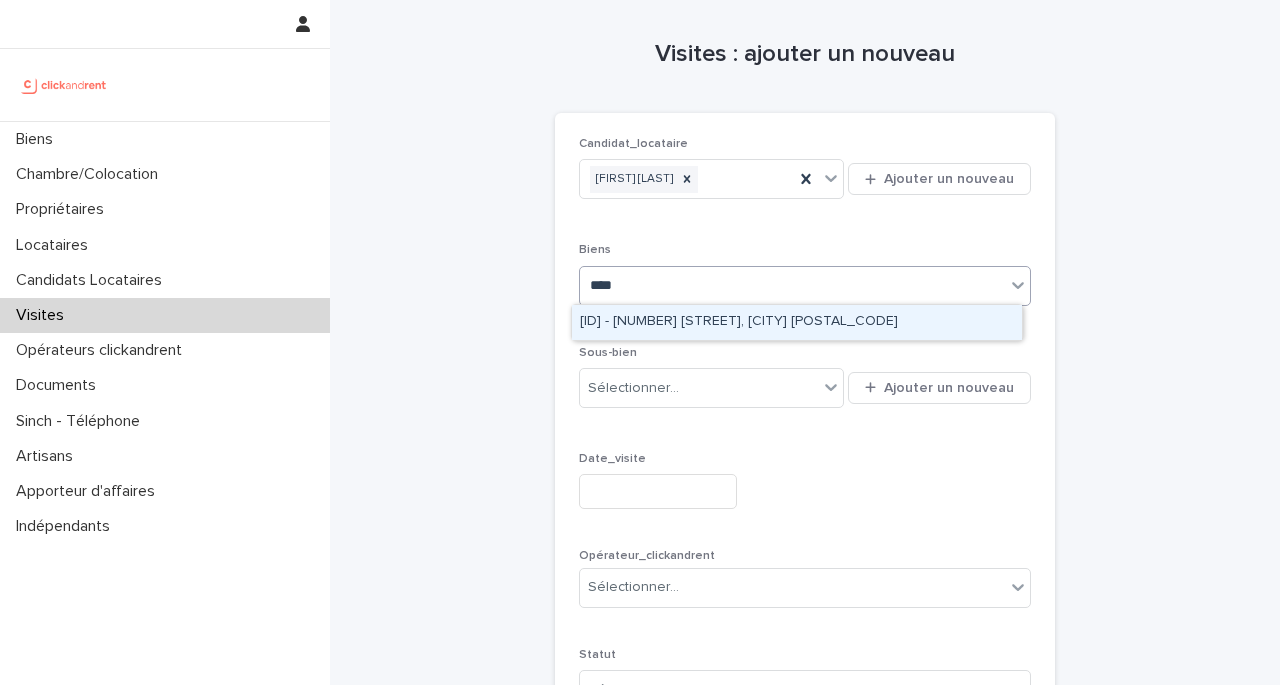type on "*****" 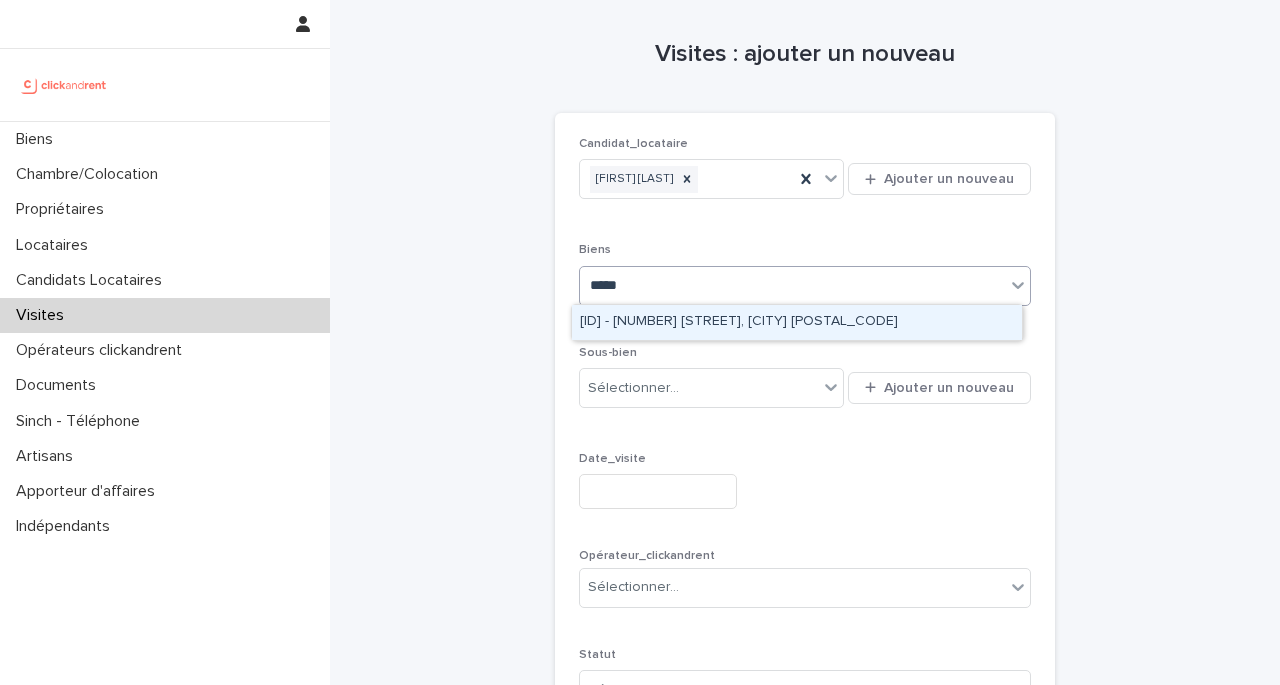 click on "[ID] - [NUMBER] [STREET], [CITY] [POSTAL_CODE]" at bounding box center [739, 321] 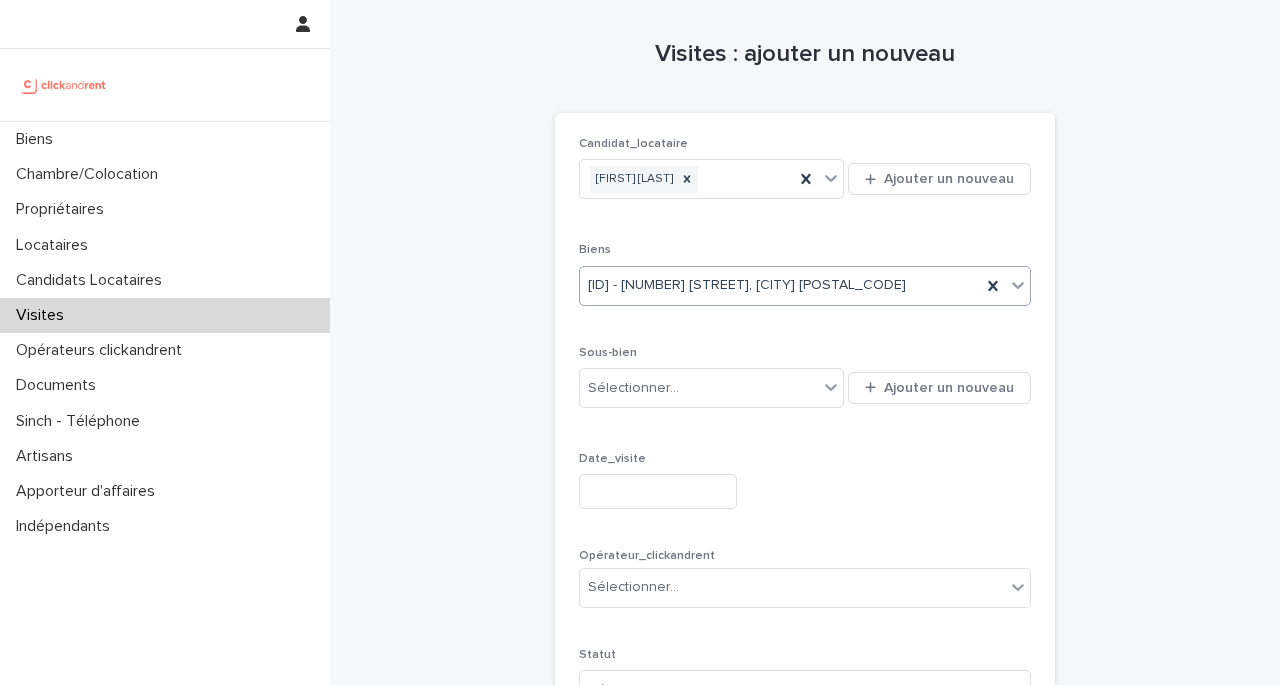 click at bounding box center [658, 491] 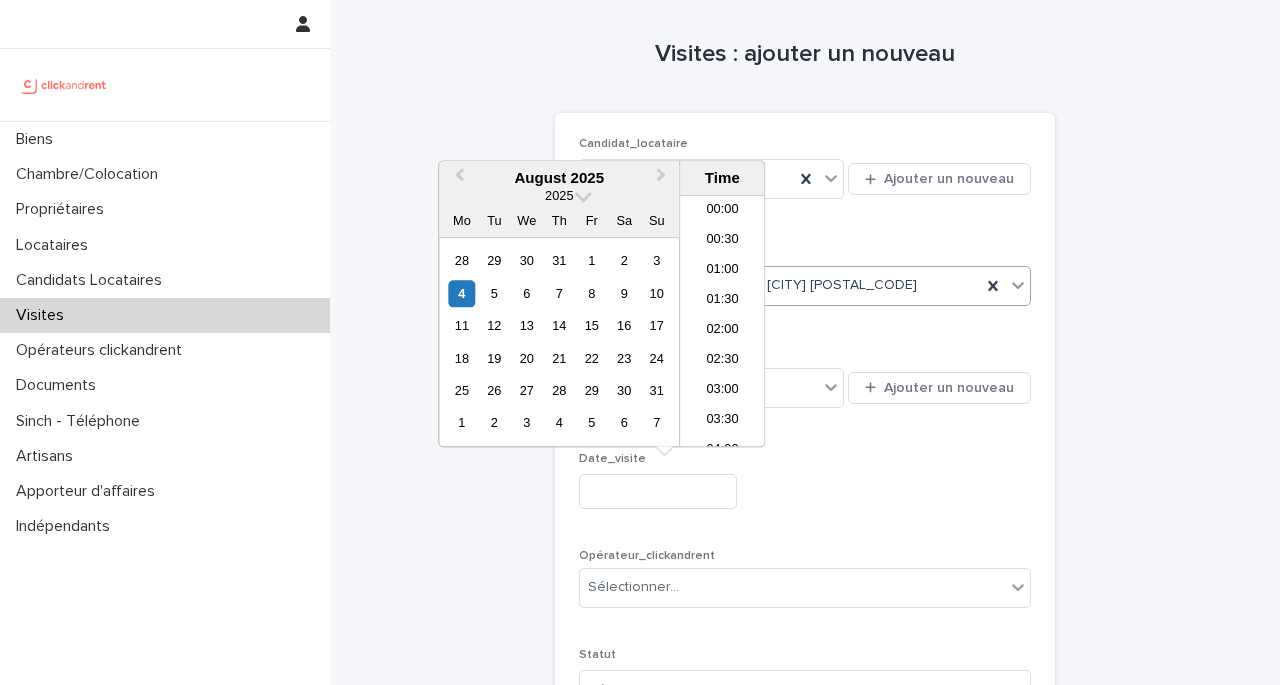 scroll, scrollTop: 1060, scrollLeft: 0, axis: vertical 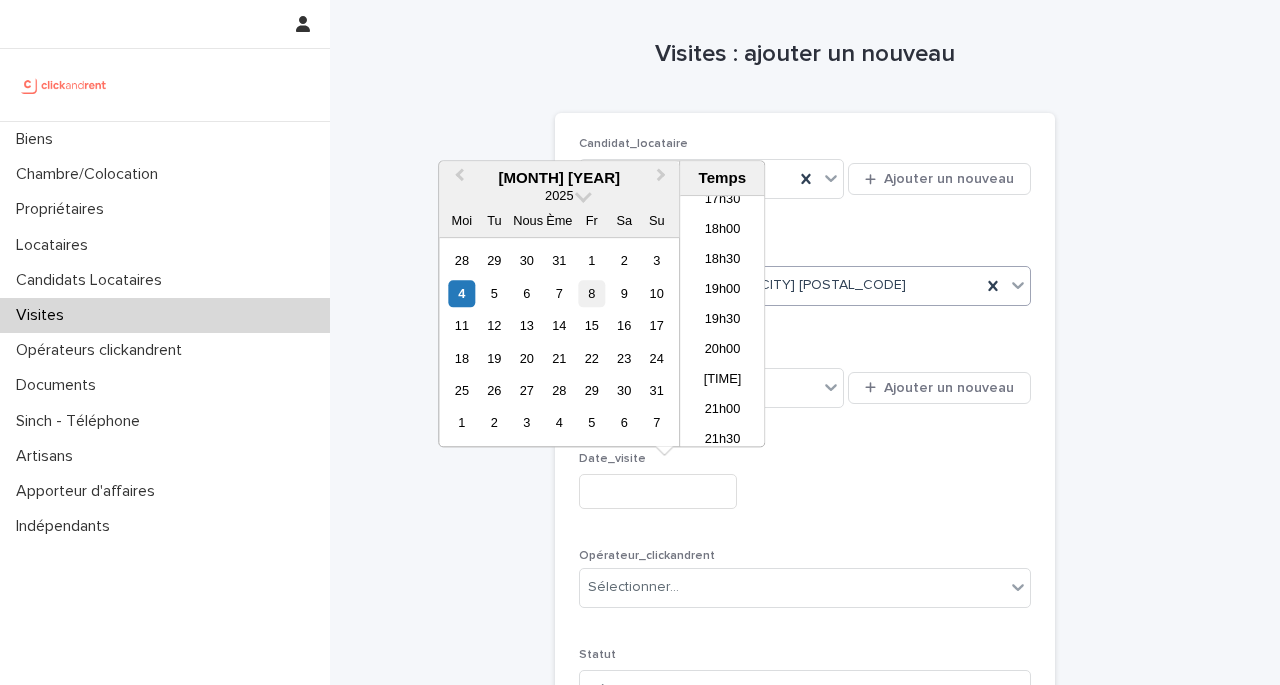 click on "8" at bounding box center (591, 293) 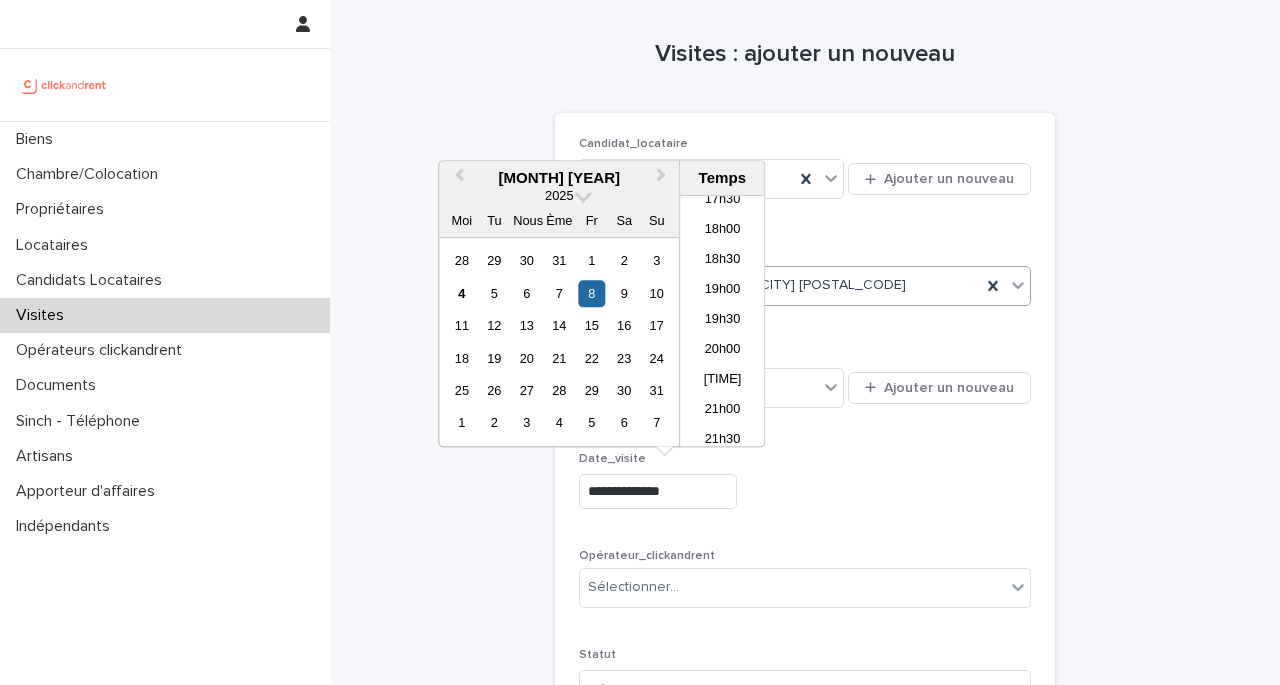 click on "**********" at bounding box center [658, 491] 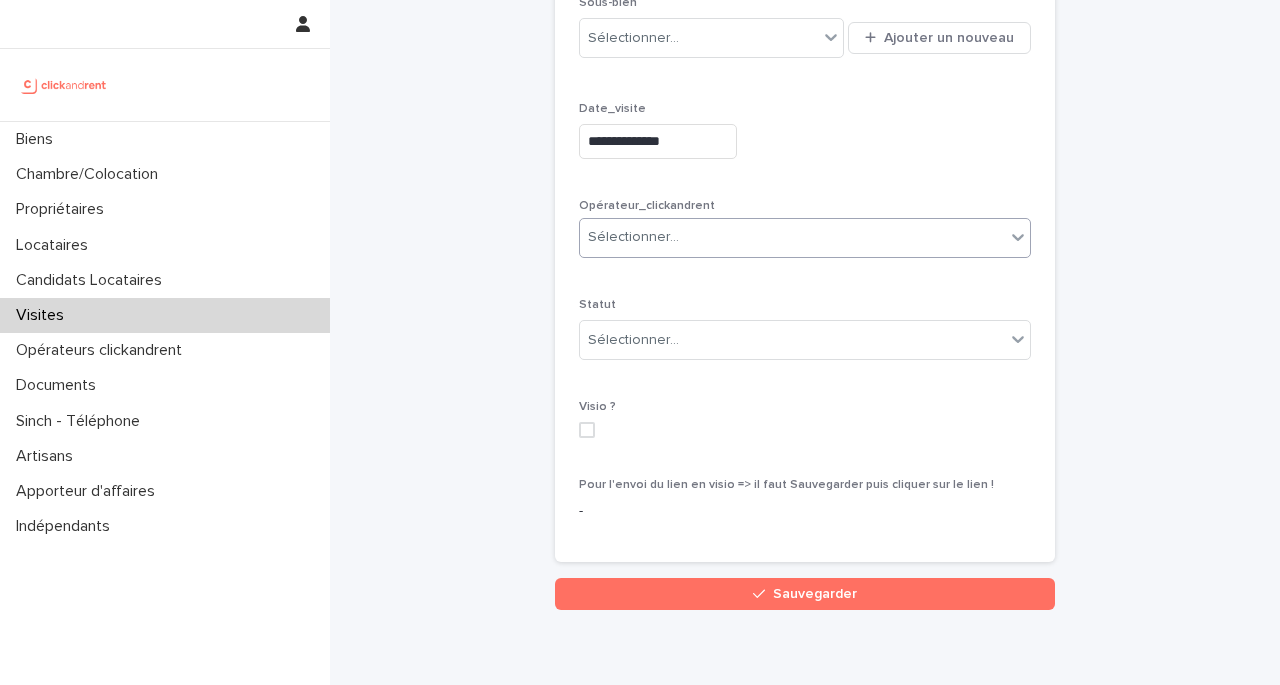 scroll, scrollTop: 349, scrollLeft: 0, axis: vertical 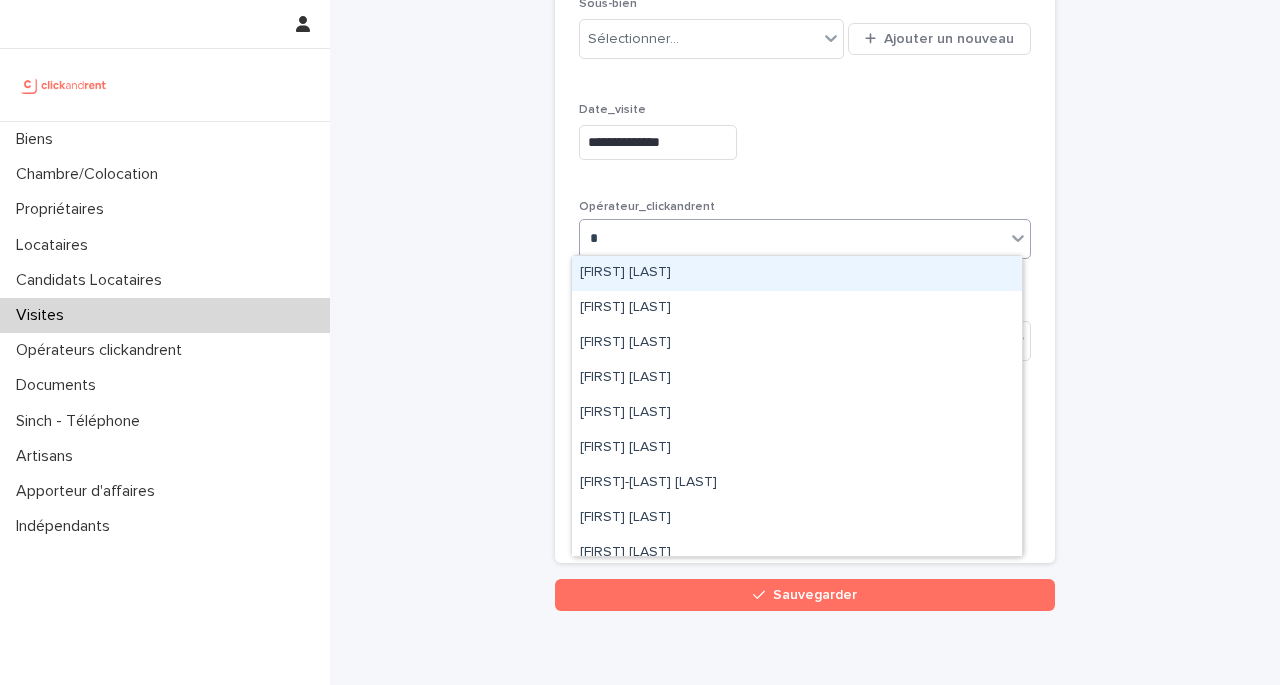 type on "**" 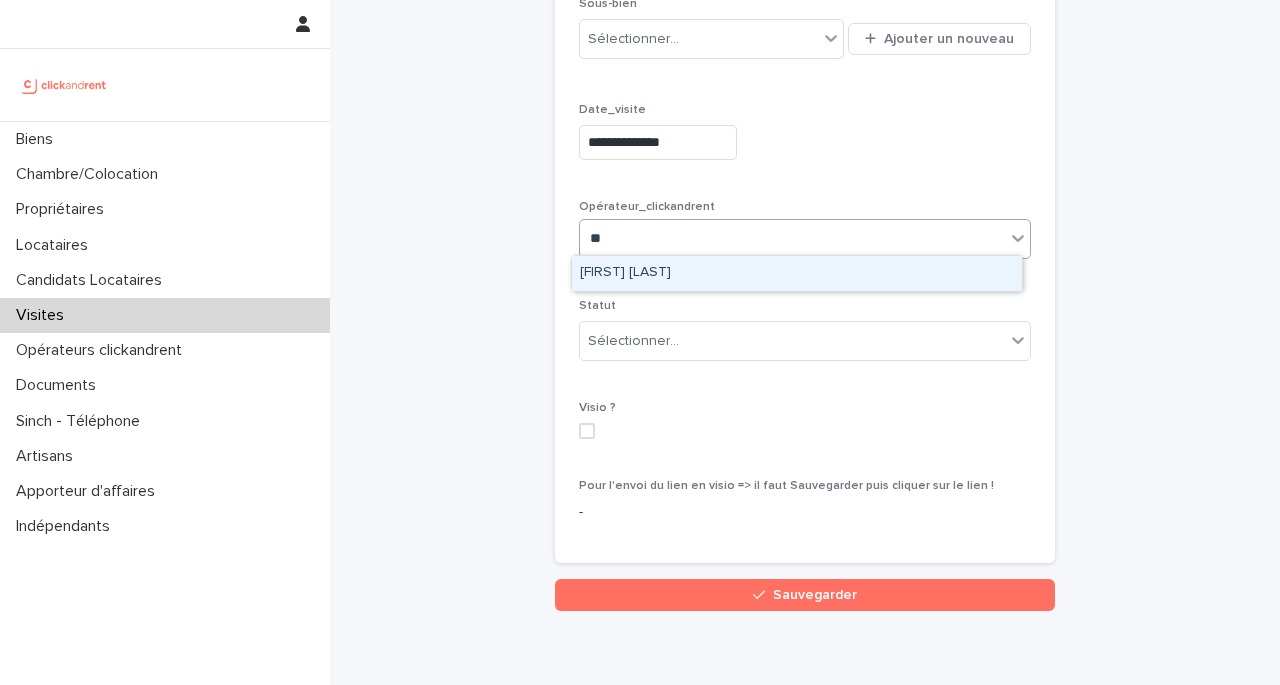 click on "[FIRST] [LAST]" at bounding box center (625, 272) 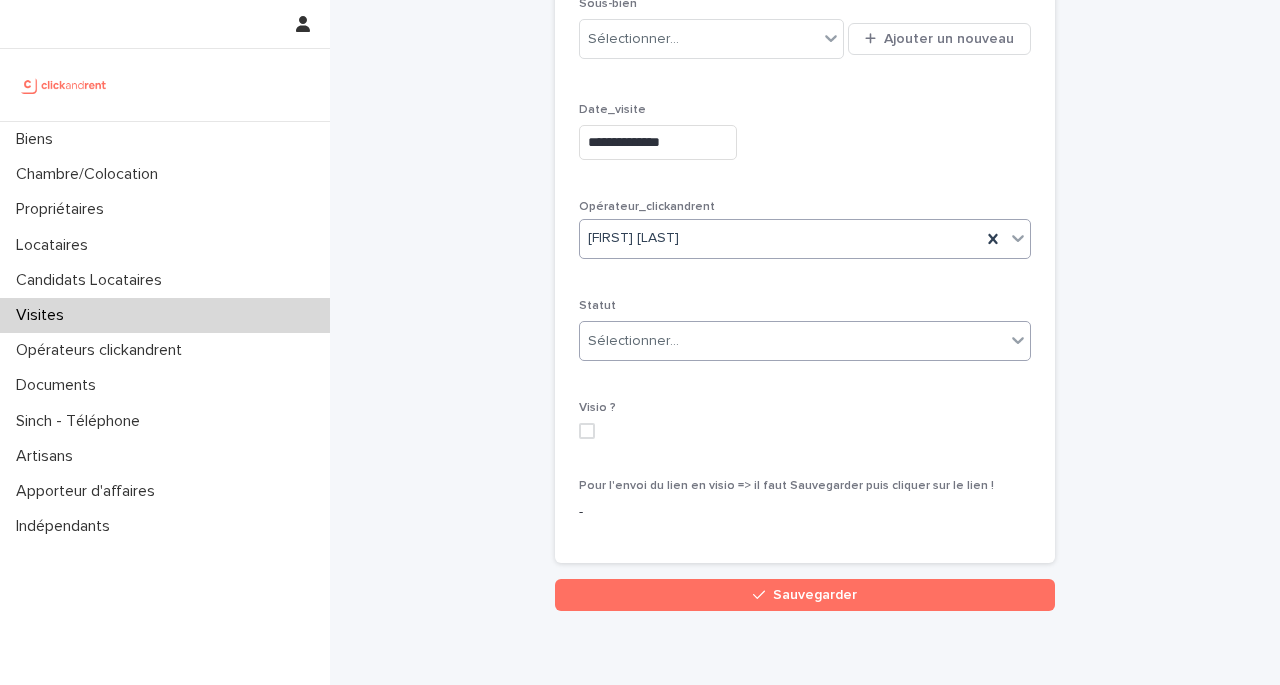 click on "Sélectionner..." at bounding box center (633, 341) 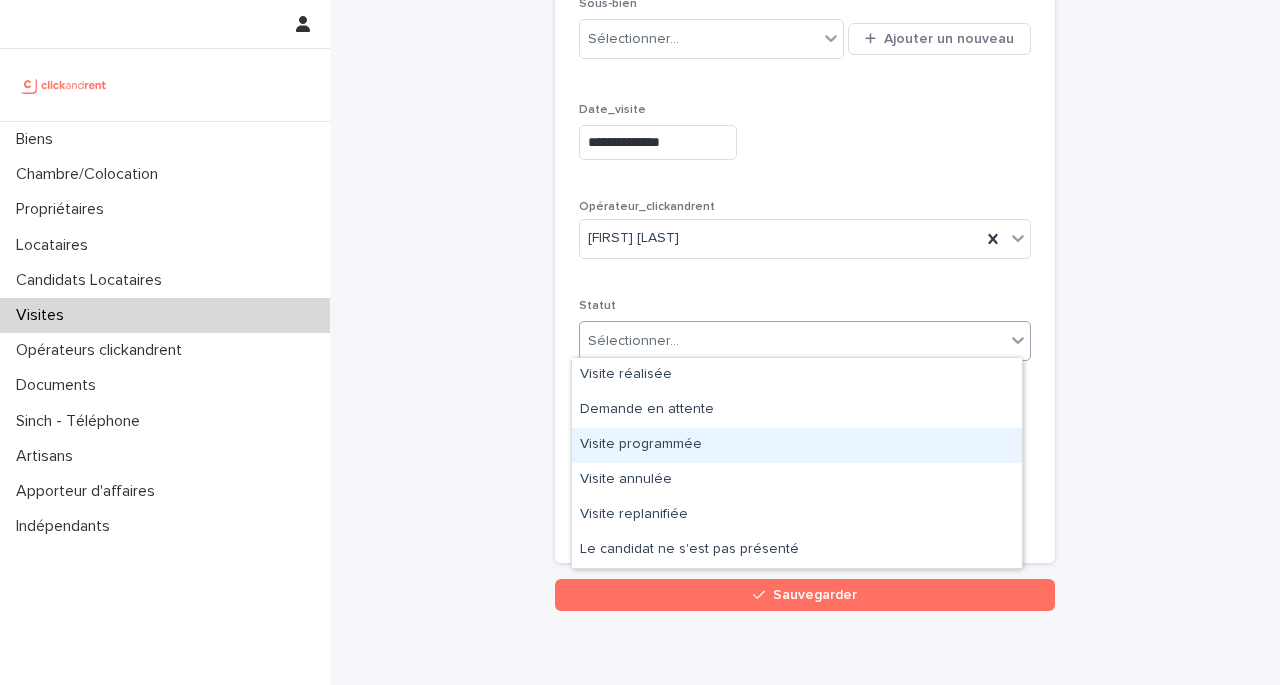 click on "Visite programmée" at bounding box center [641, 444] 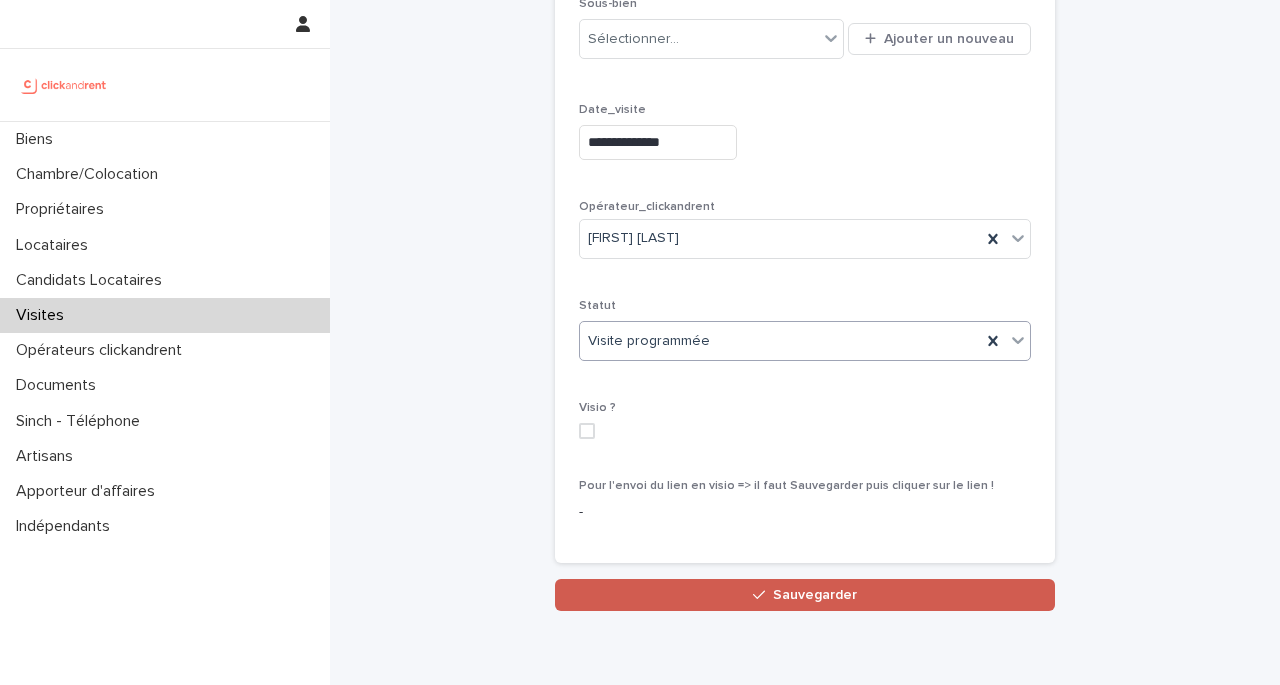 click at bounding box center (763, 595) 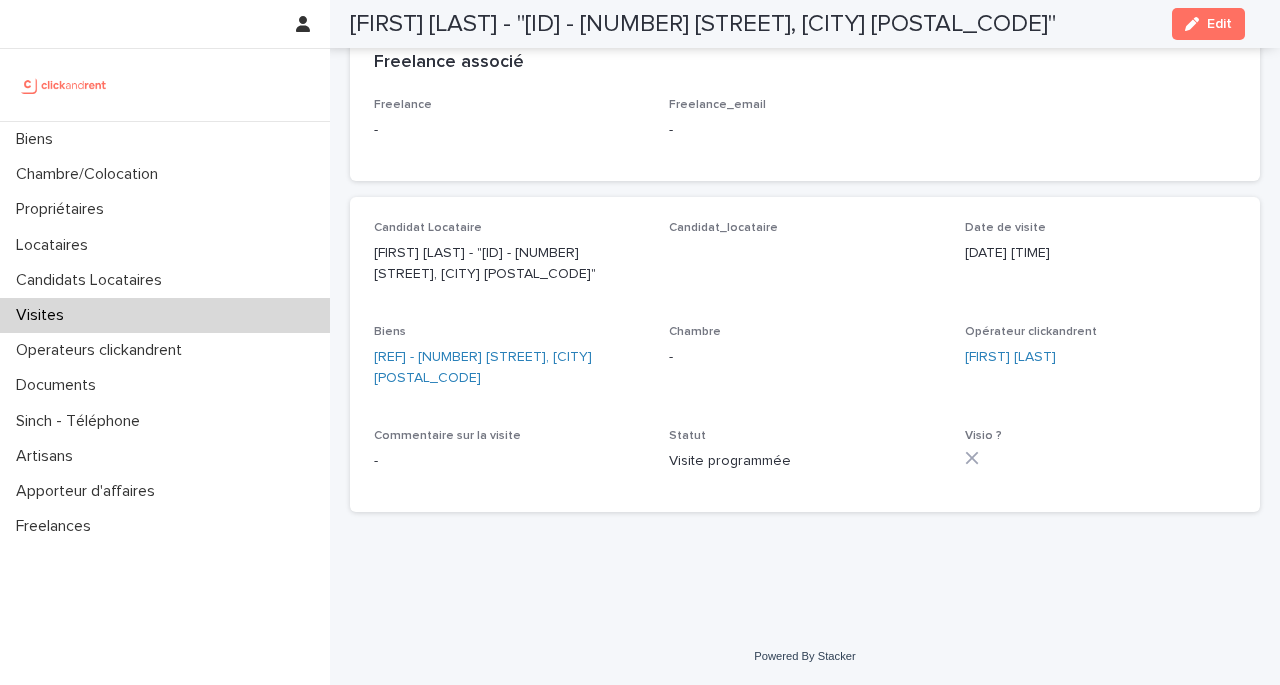 scroll, scrollTop: 4, scrollLeft: 0, axis: vertical 